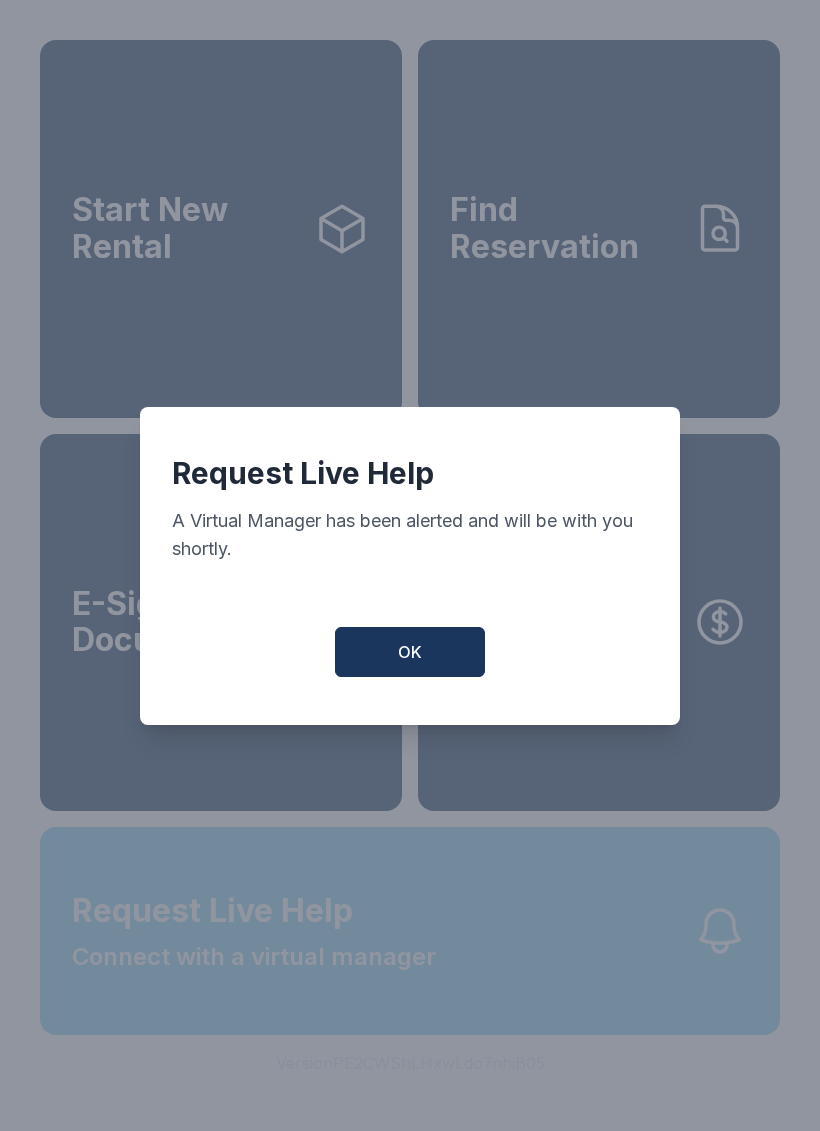 scroll, scrollTop: 0, scrollLeft: 0, axis: both 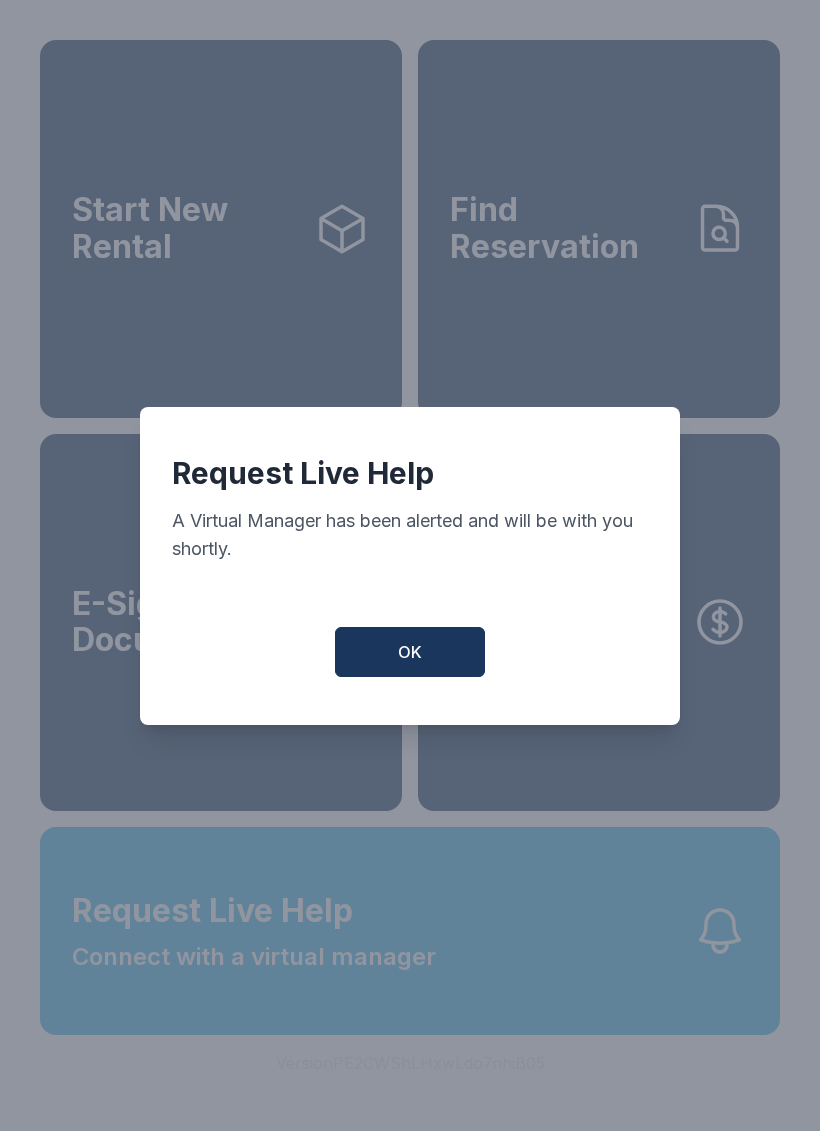 click on "OK" at bounding box center [410, 652] 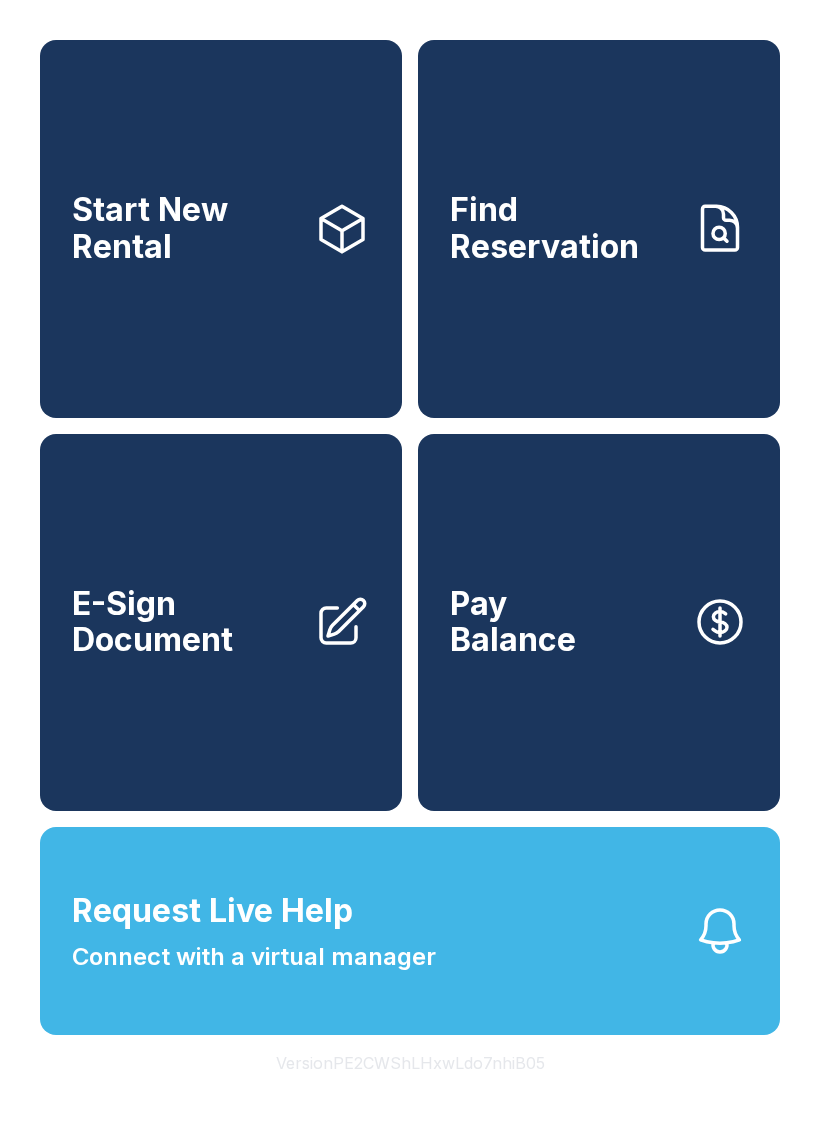 click on "Request Live Help Connect with a virtual manager" at bounding box center [410, 931] 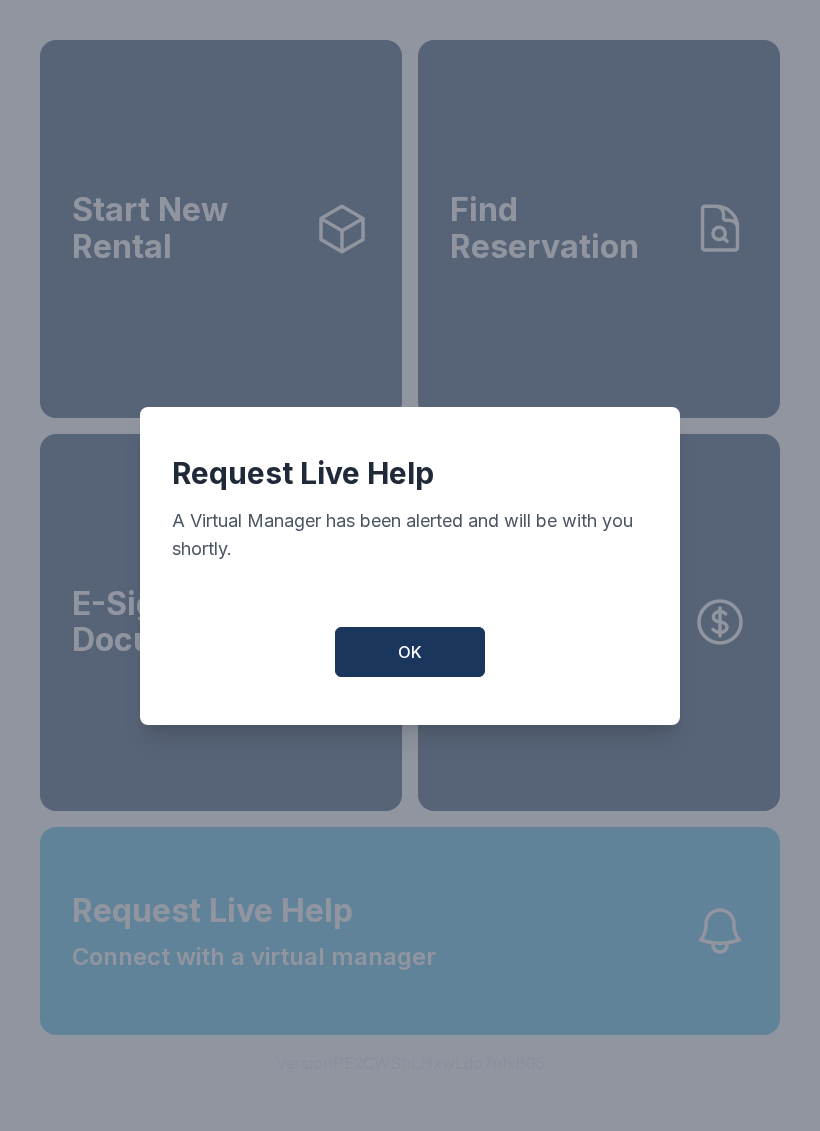 click on "OK" at bounding box center (410, 652) 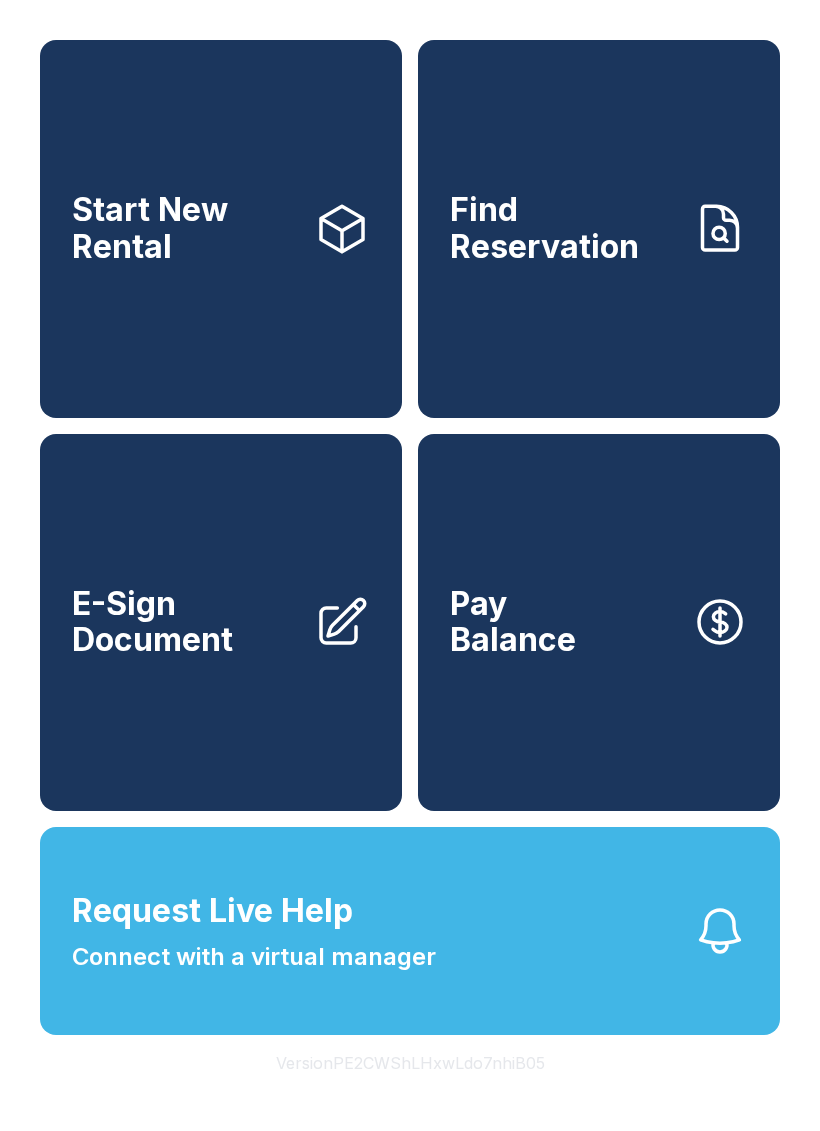 click on "Request Live Help Connect with a virtual manager" at bounding box center (254, 931) 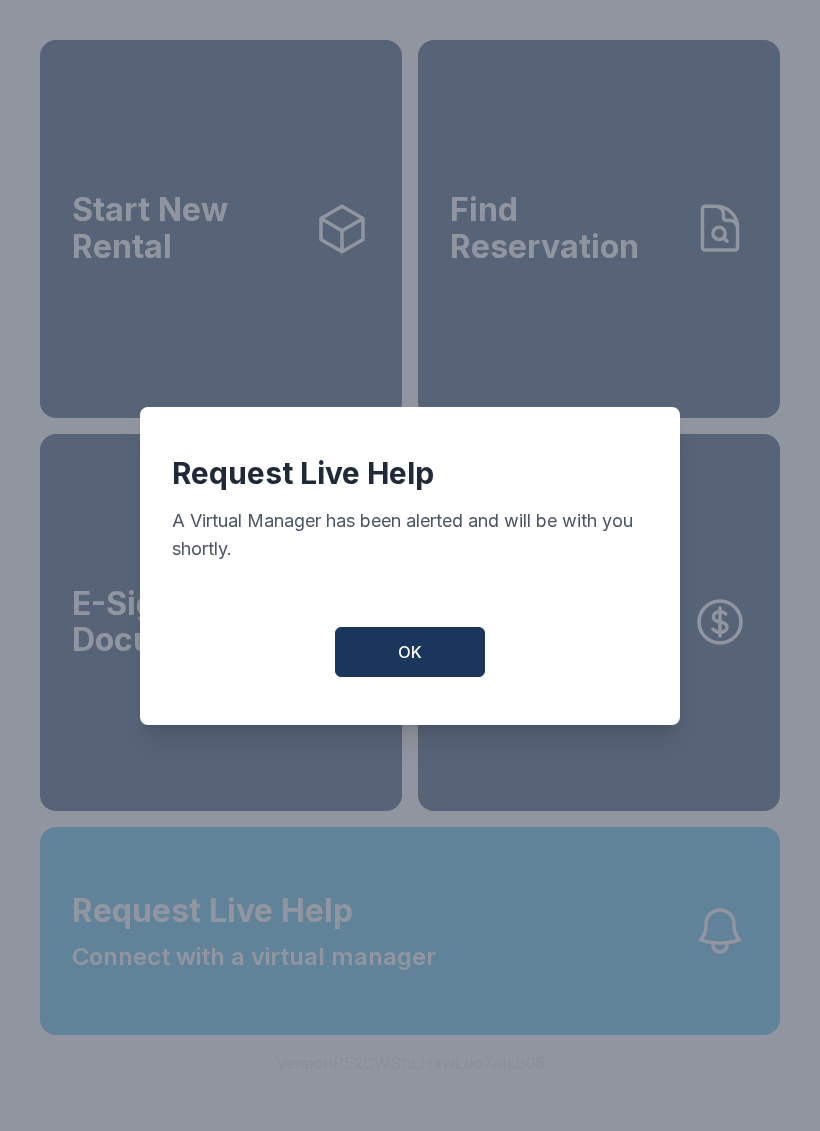click on "OK" at bounding box center (410, 652) 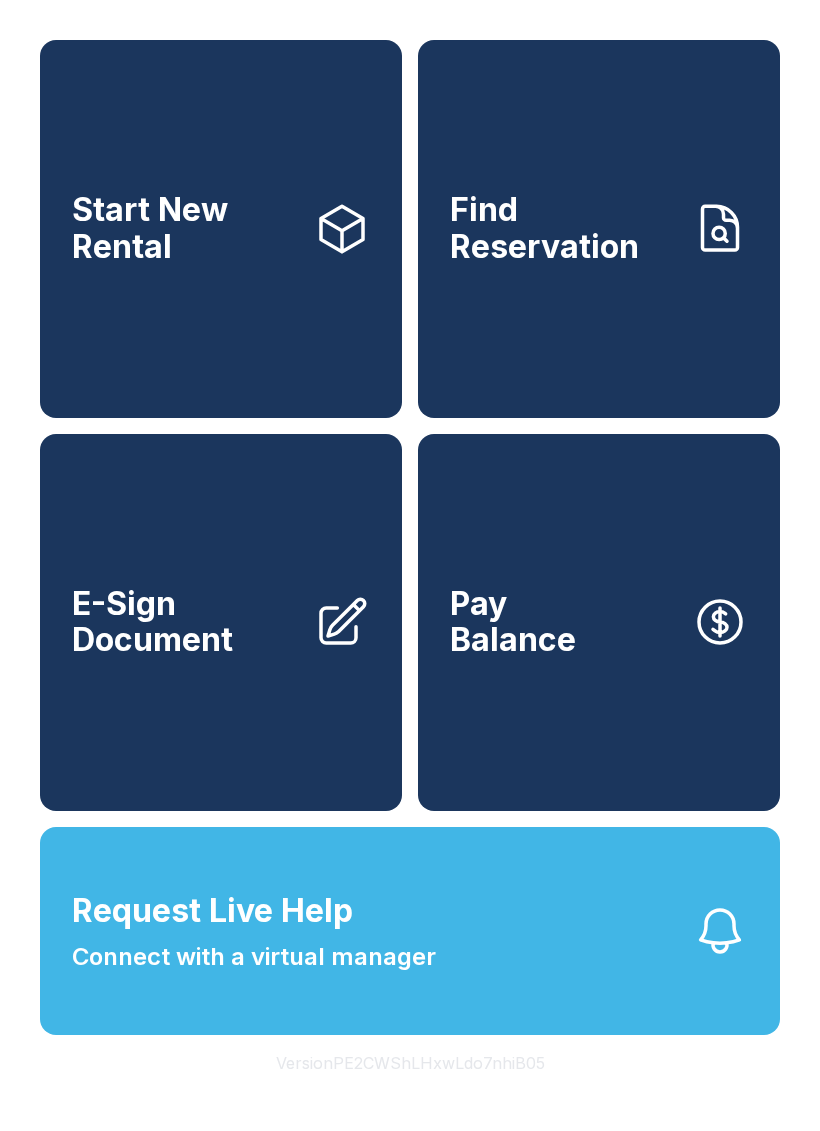 click on "Request Live Help Connect with a virtual manager" at bounding box center [254, 931] 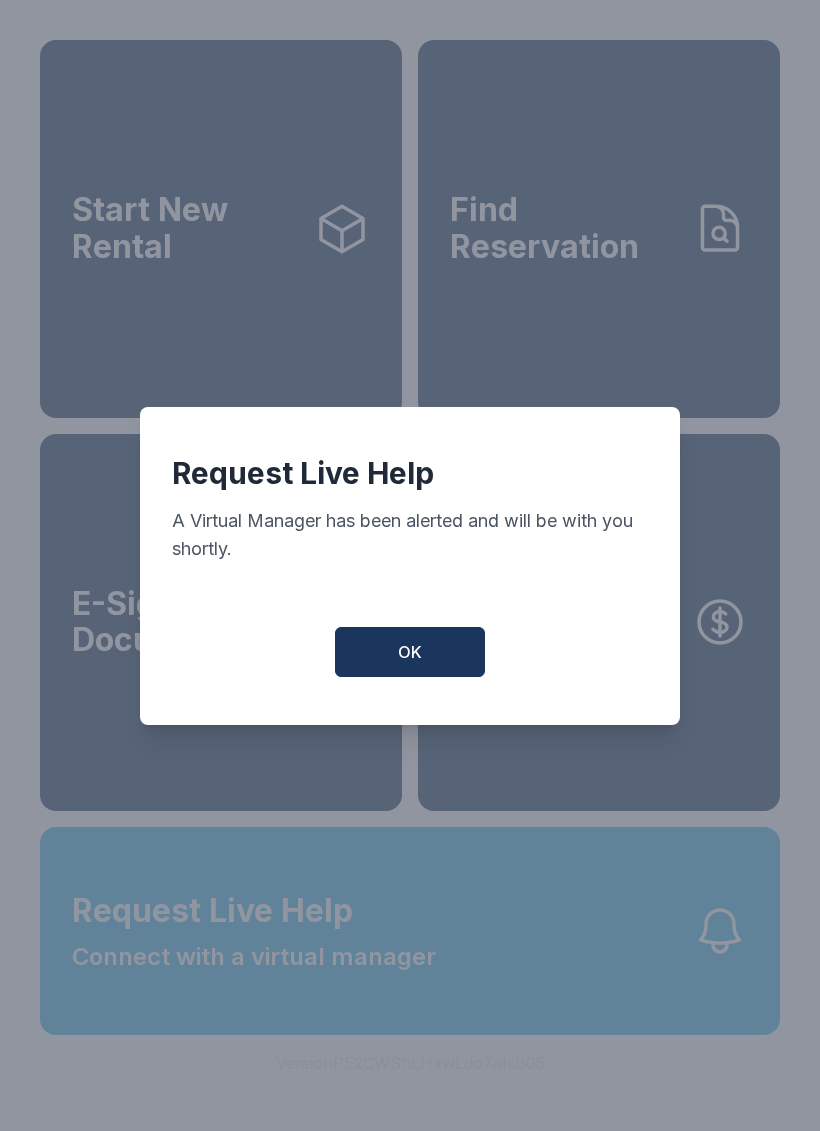 click on "OK" at bounding box center [410, 652] 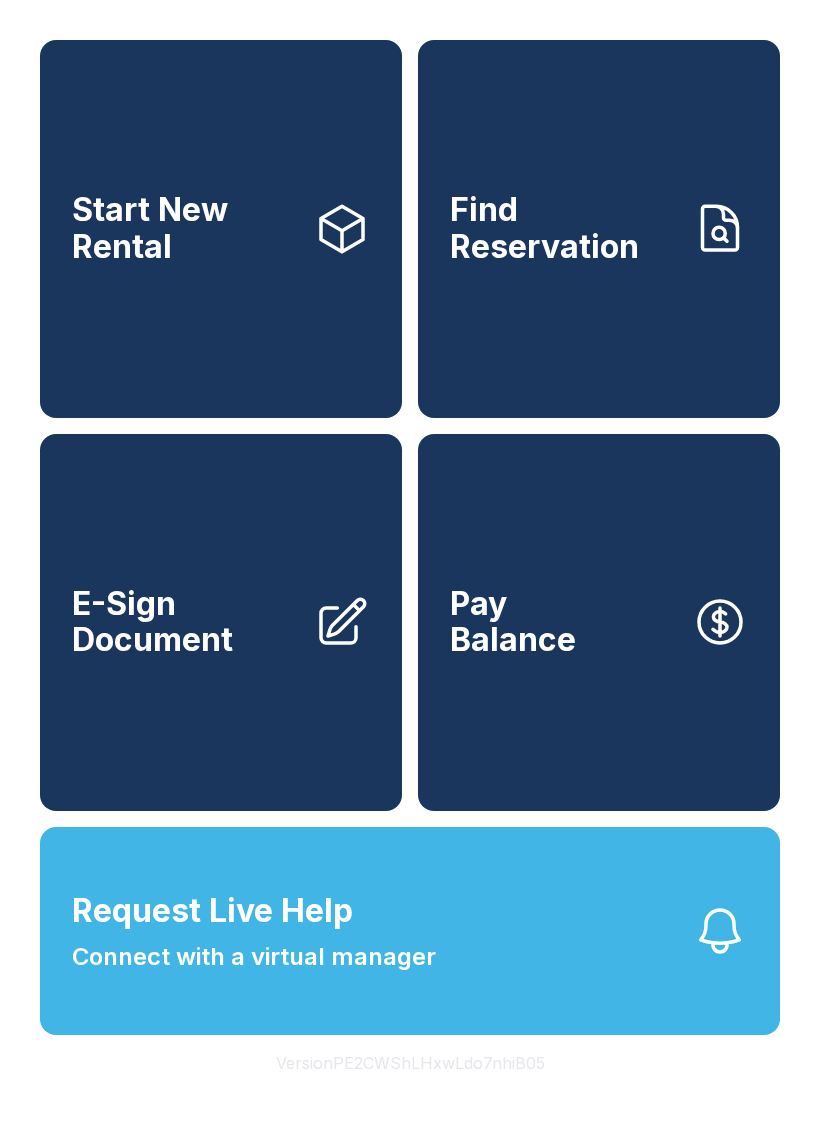 click on "Request Live Help Connect with a virtual manager" at bounding box center [410, 931] 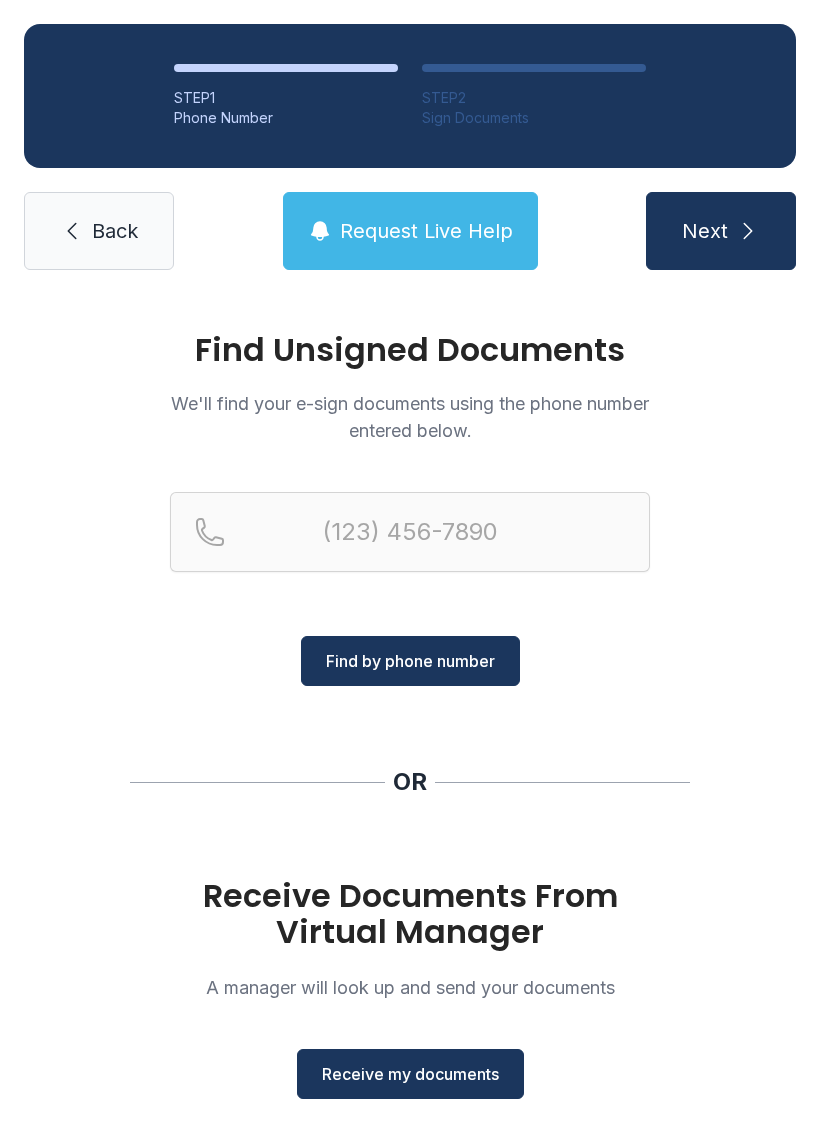 click on "Back" at bounding box center [99, 231] 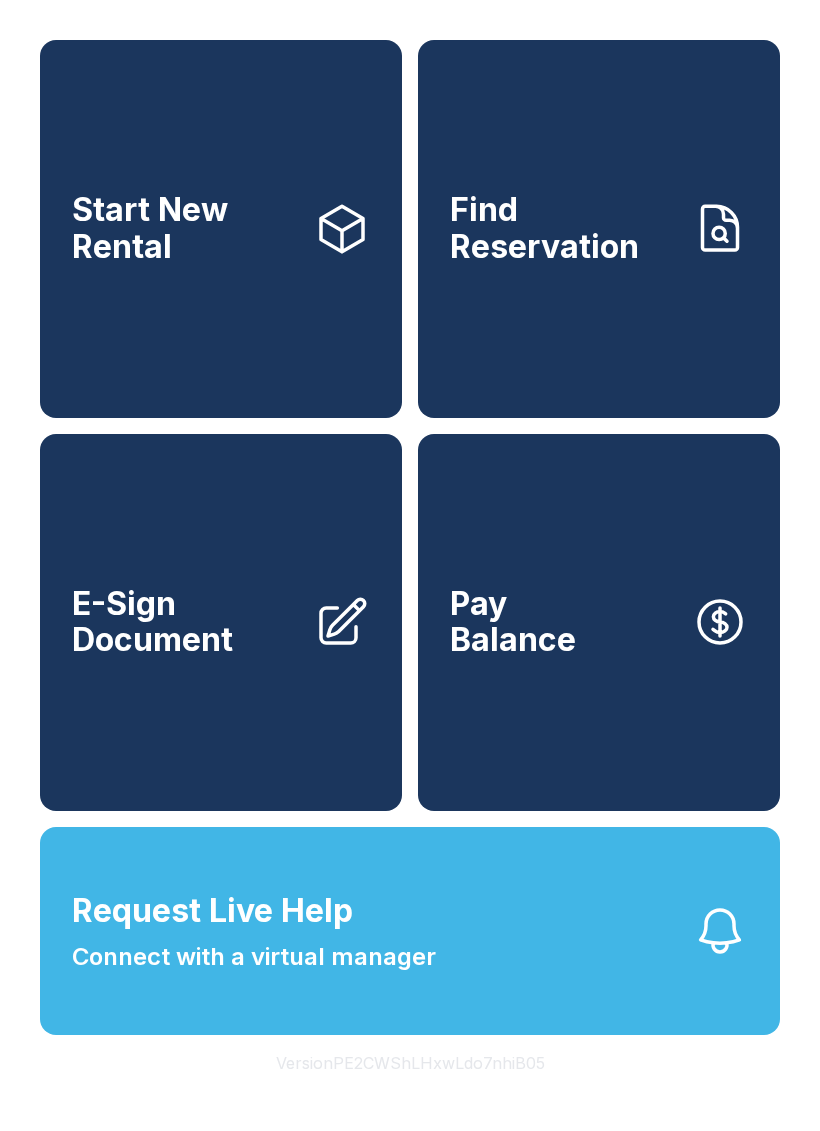 click on "Request Live Help Connect with a virtual manager" at bounding box center [410, 931] 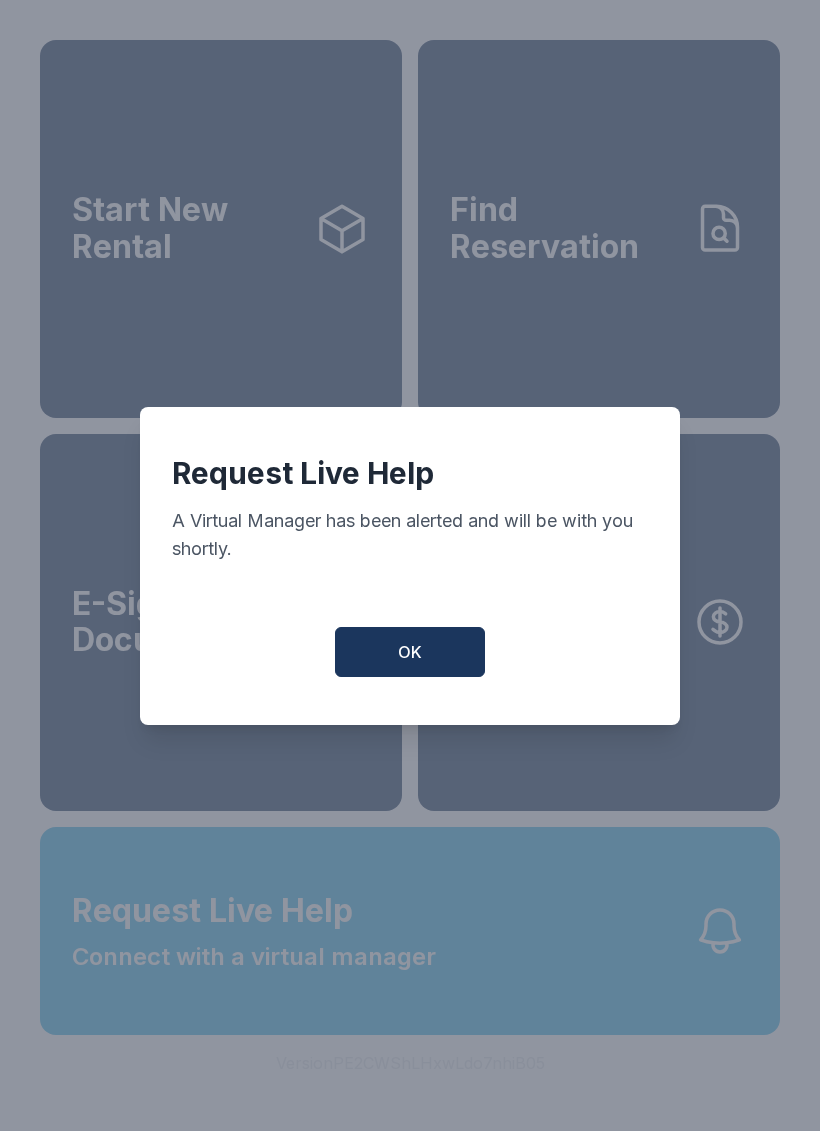 click on "OK" at bounding box center (410, 652) 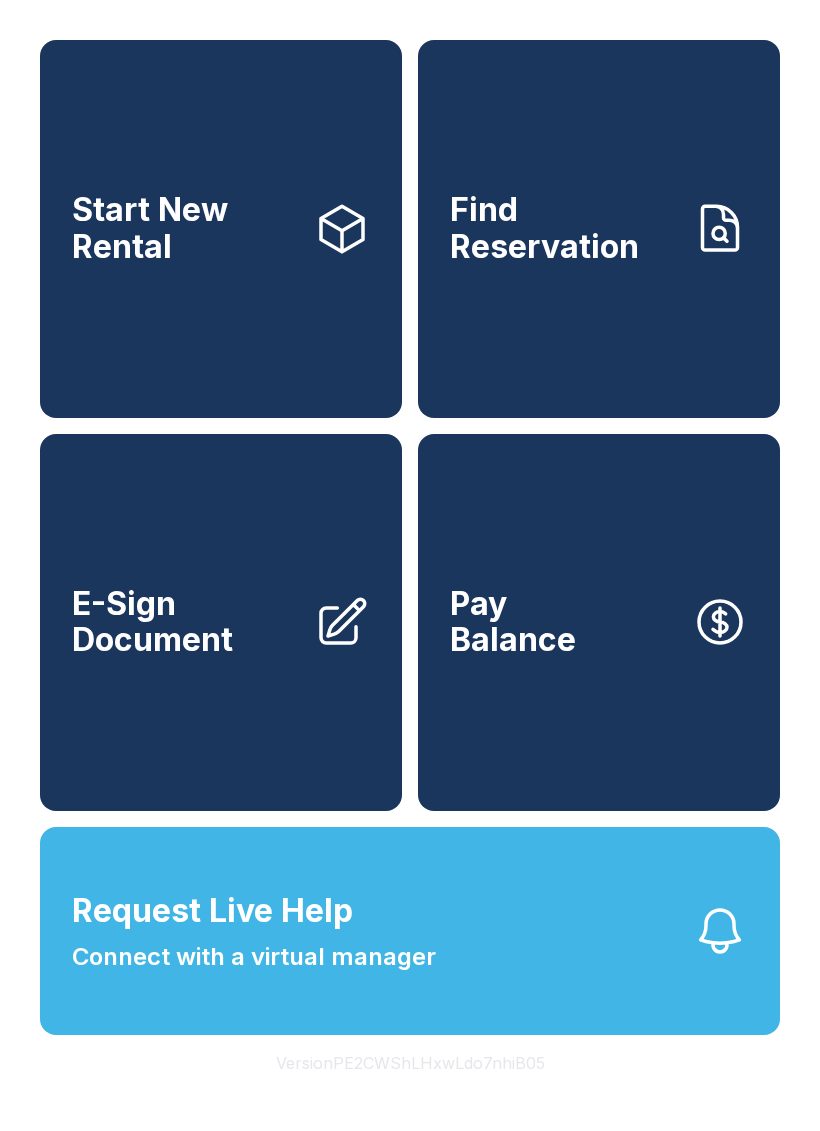 click on "E-Sign Document" at bounding box center (221, 623) 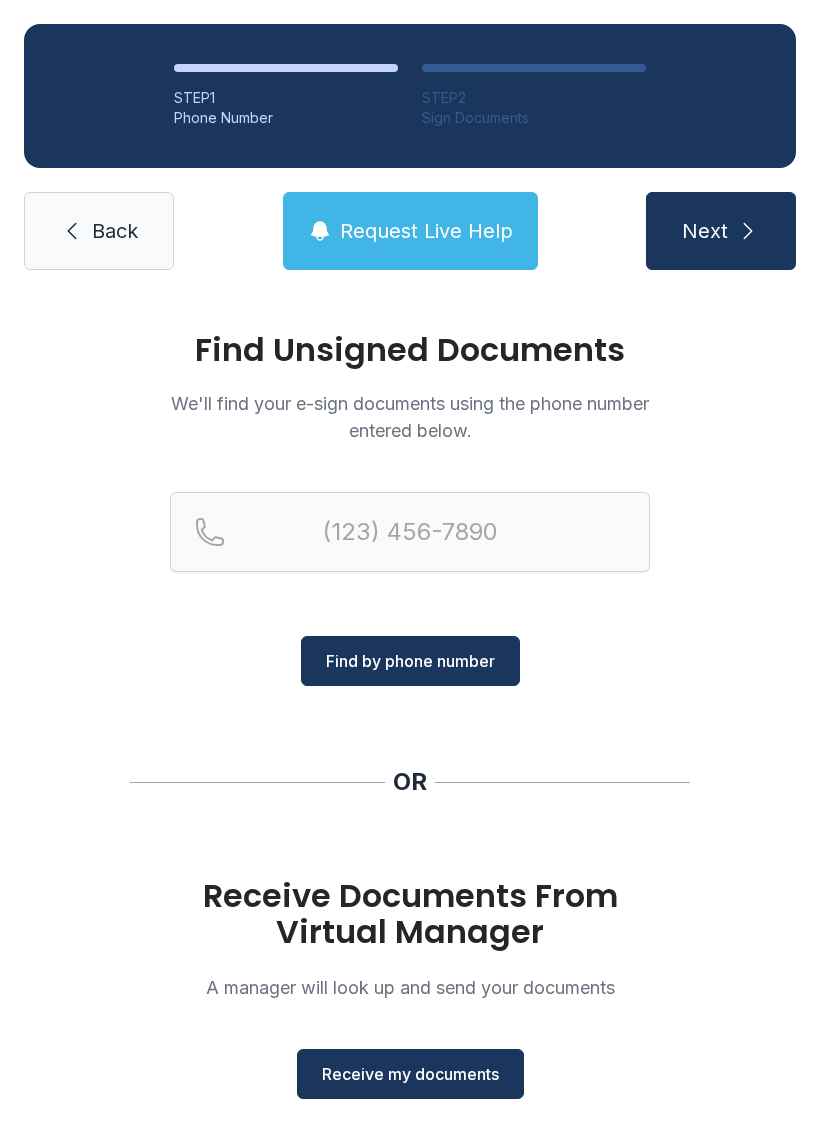 click on "Request Live Help" at bounding box center [410, 231] 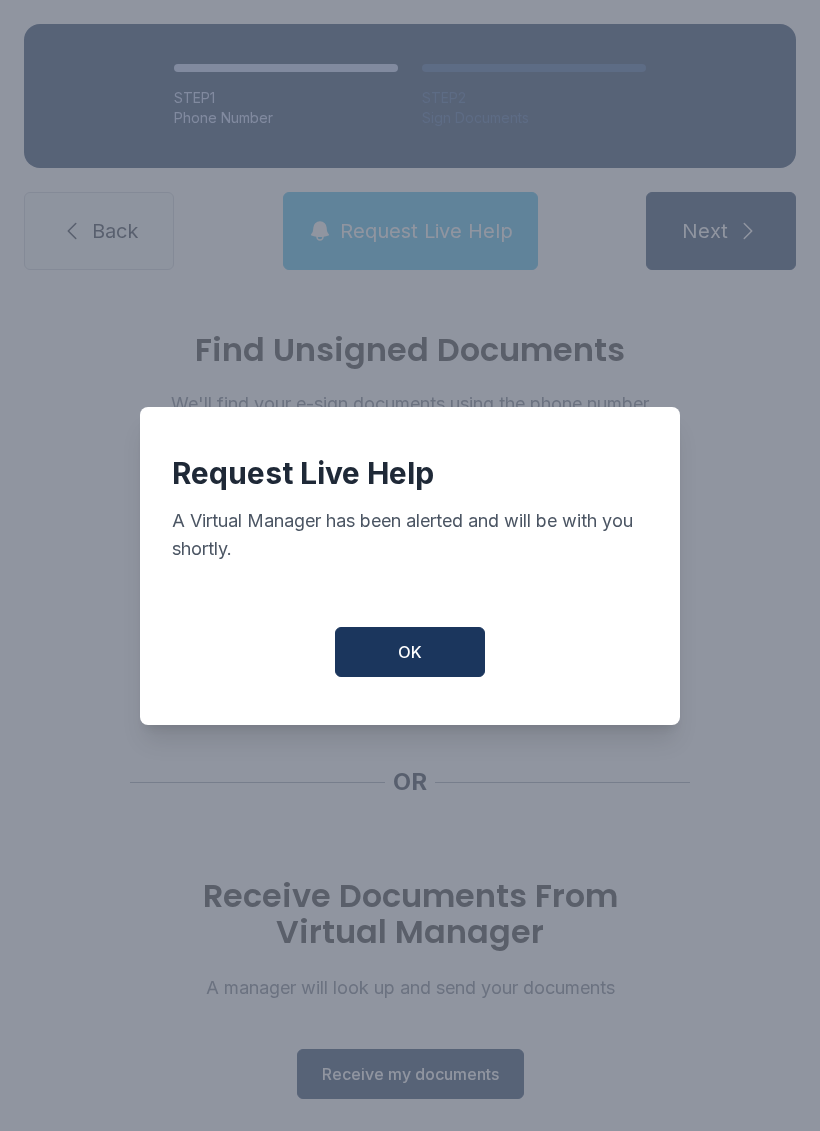 click on "OK" at bounding box center [410, 652] 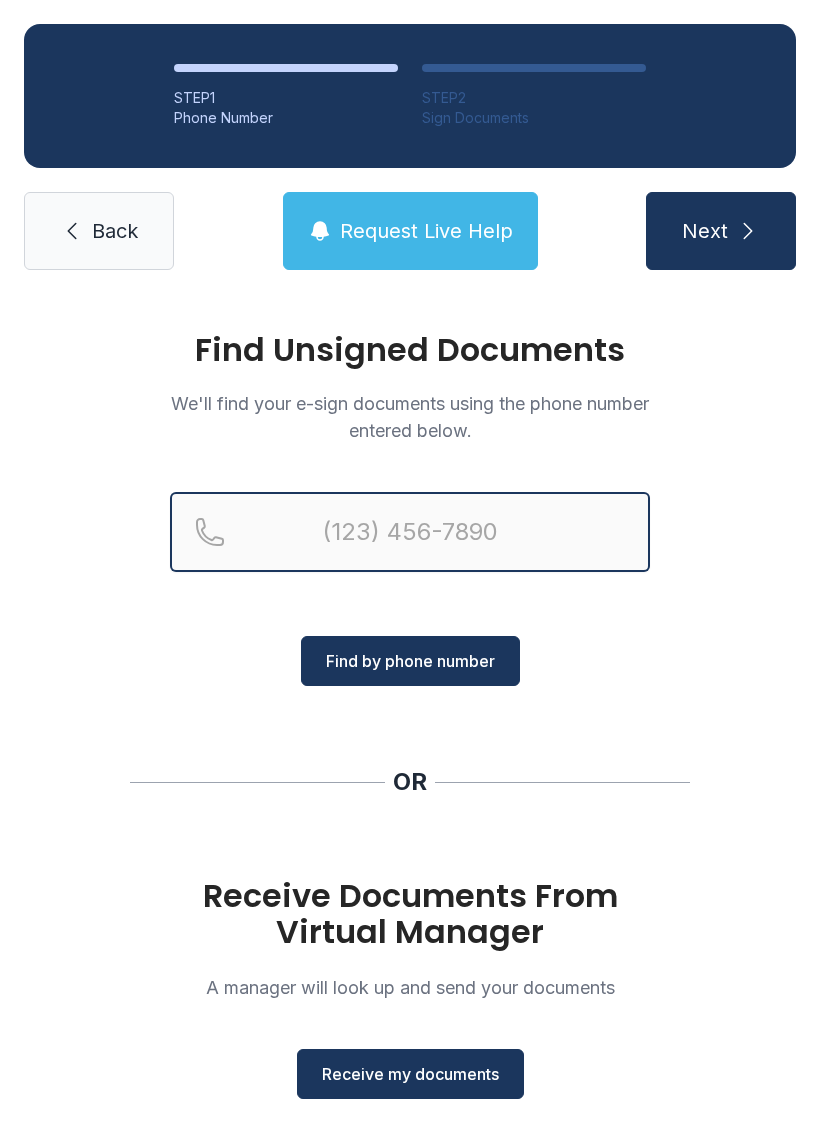 click at bounding box center [410, 532] 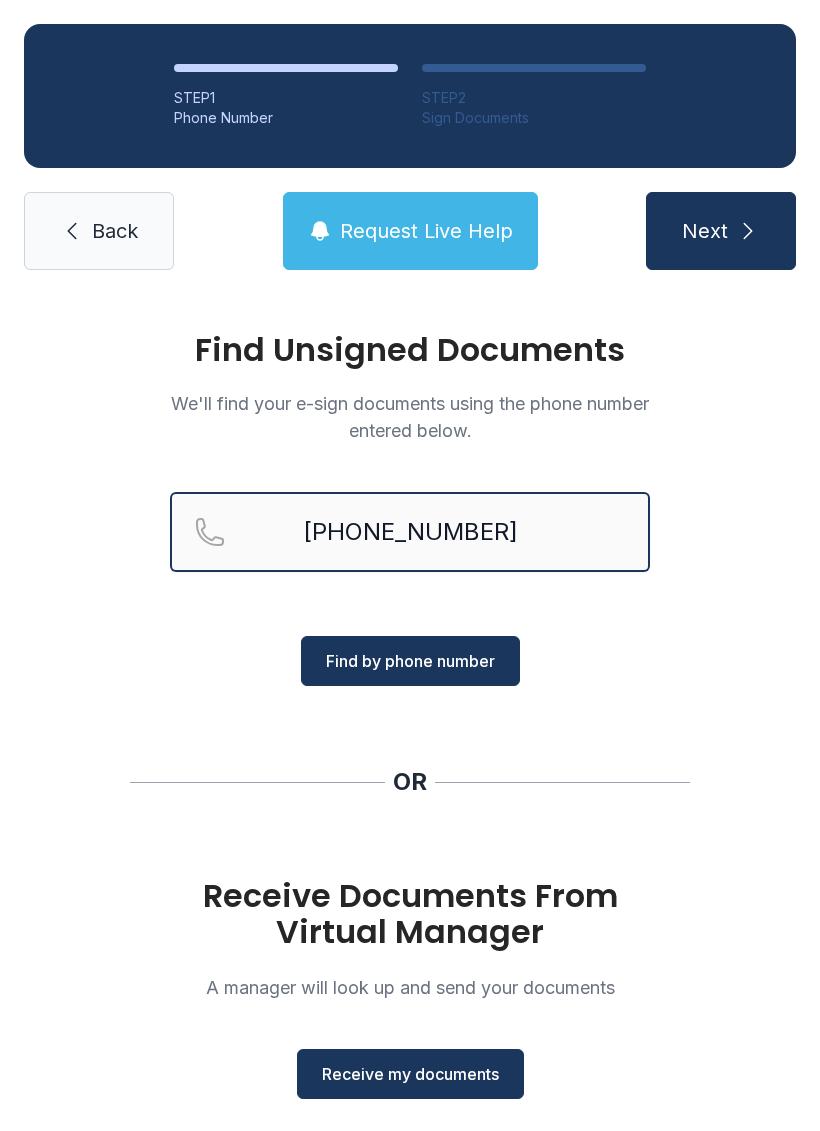 type on "[PHONE_NUMBER]" 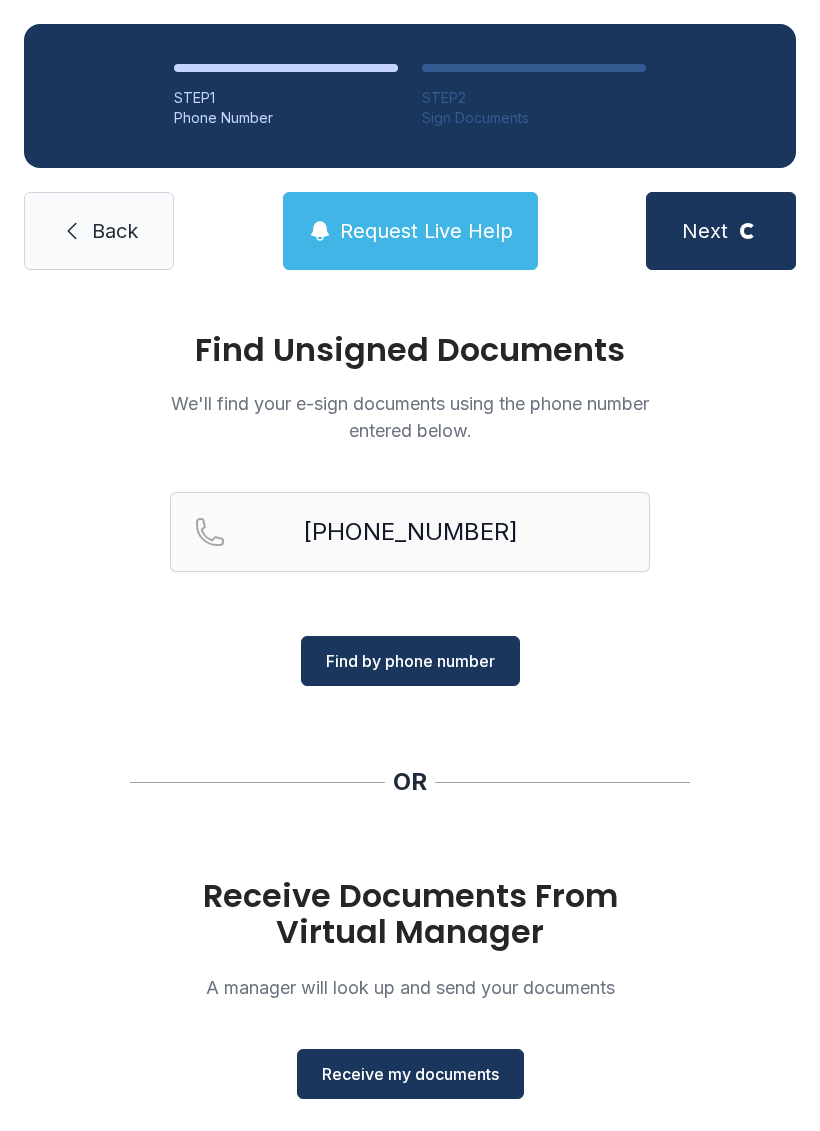 click on "Find by phone number" at bounding box center (410, 661) 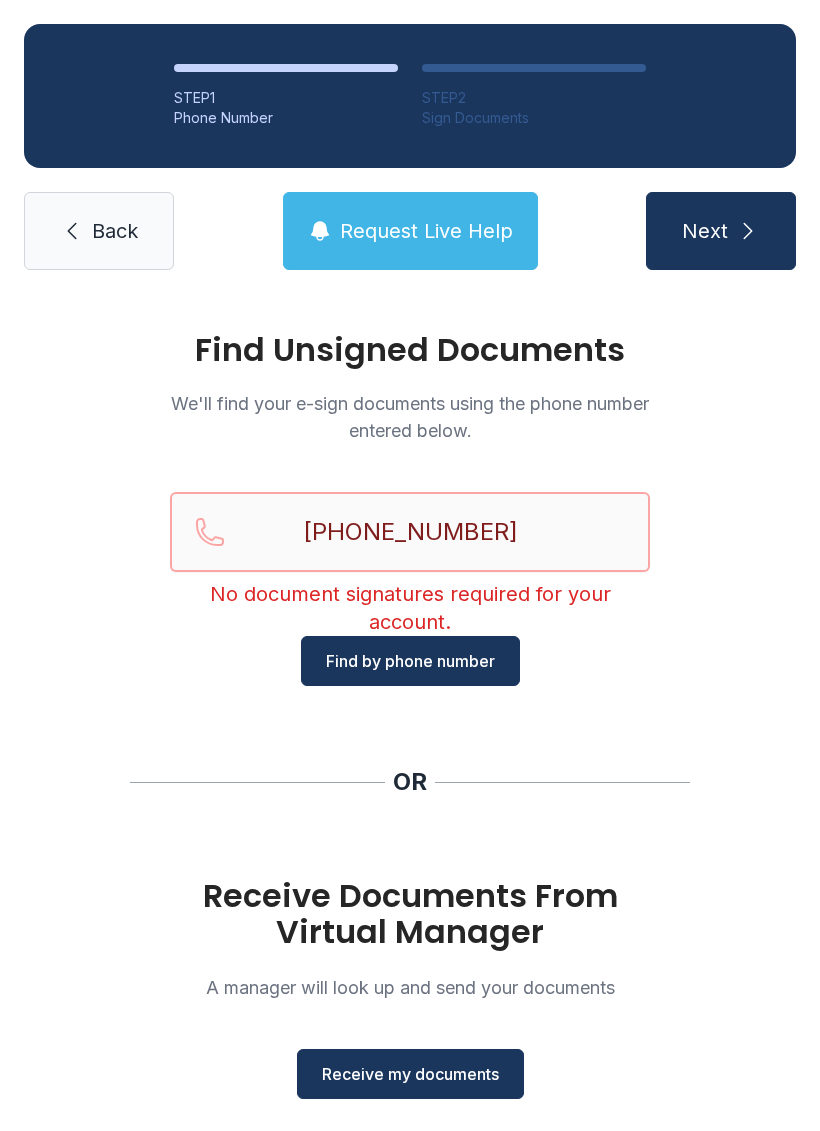click on "[PHONE_NUMBER]" at bounding box center [410, 532] 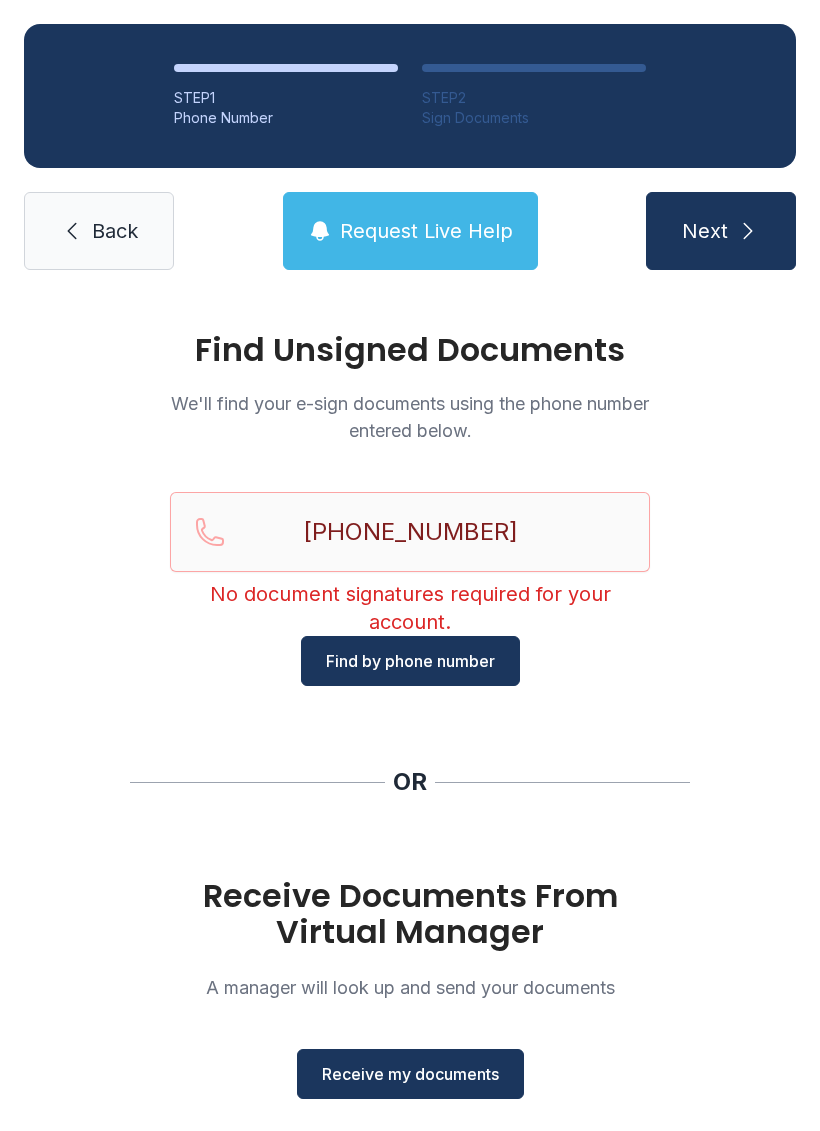 click on "Find Unsigned Documents We'll find your e-sign documents using the phone number entered below. [PHONE_NUMBER] No document signatures required for your account. Find by phone number OR Receive Documents From Virtual Manager A manager will look up and send your documents Receive my documents" at bounding box center [410, 736] 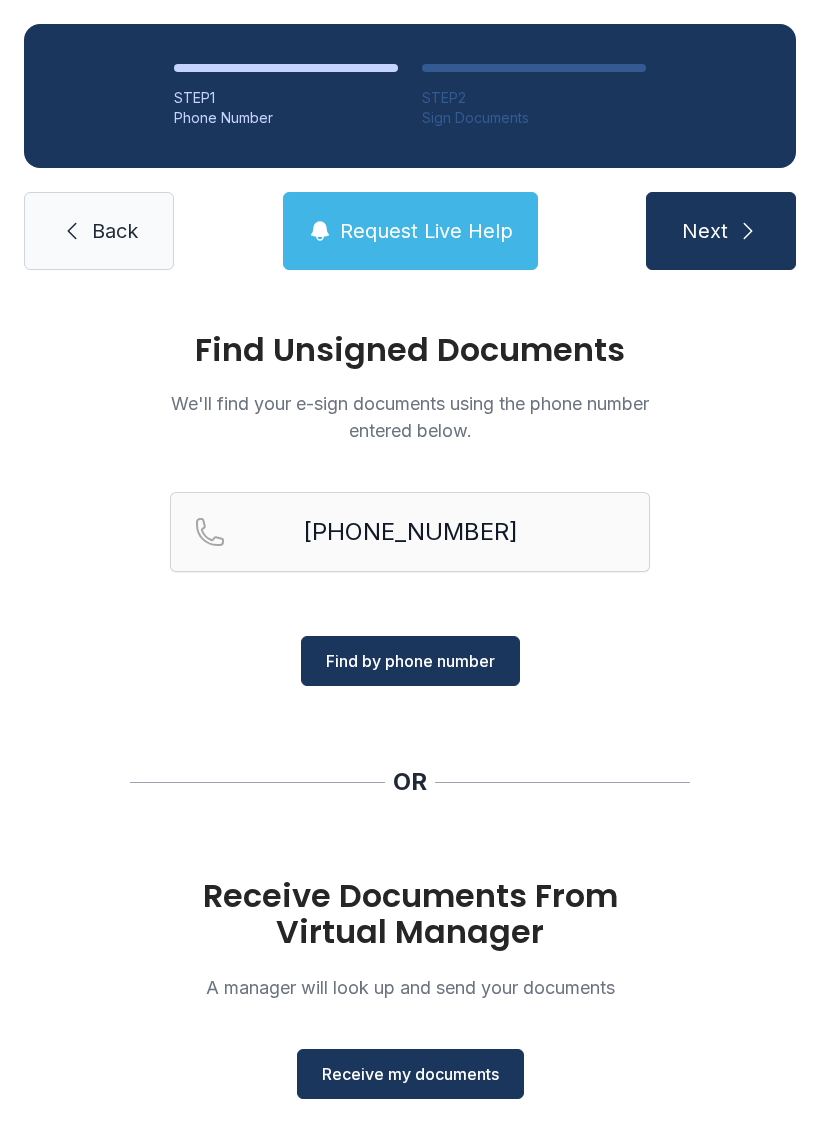 click on "Receive my documents" at bounding box center [410, 1074] 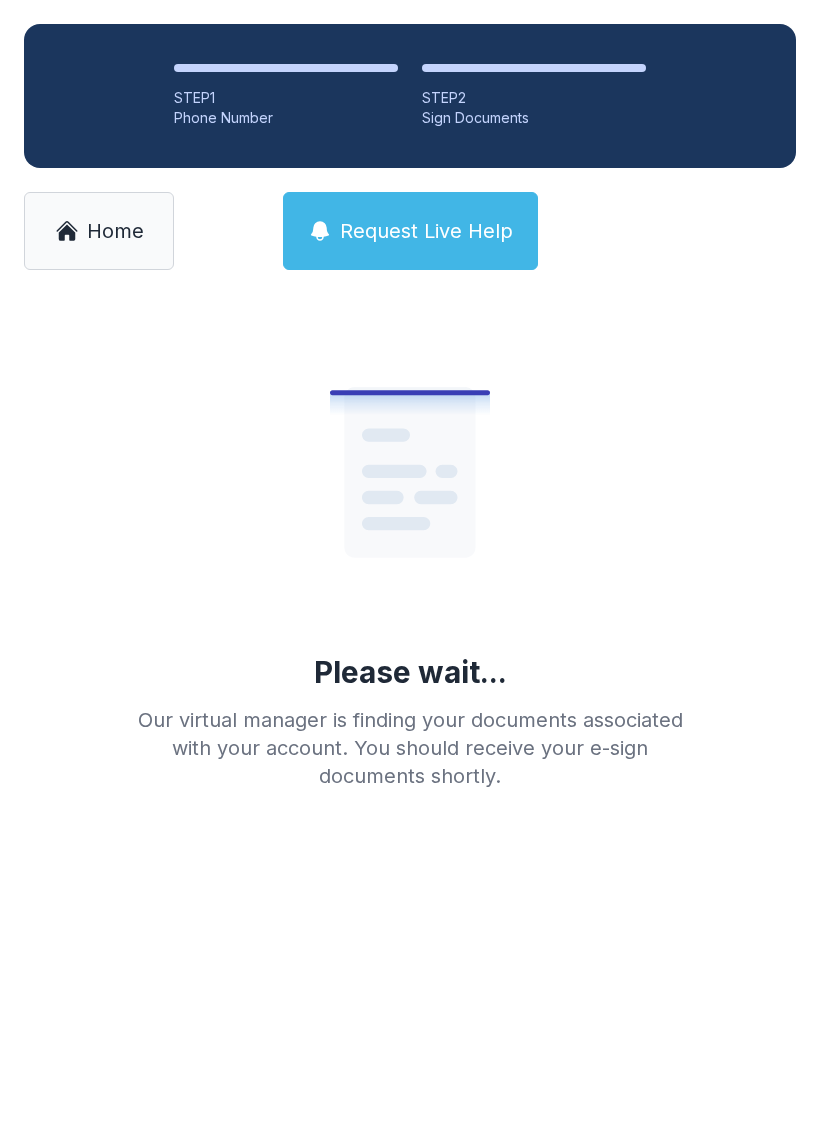 click on "Home" at bounding box center [115, 231] 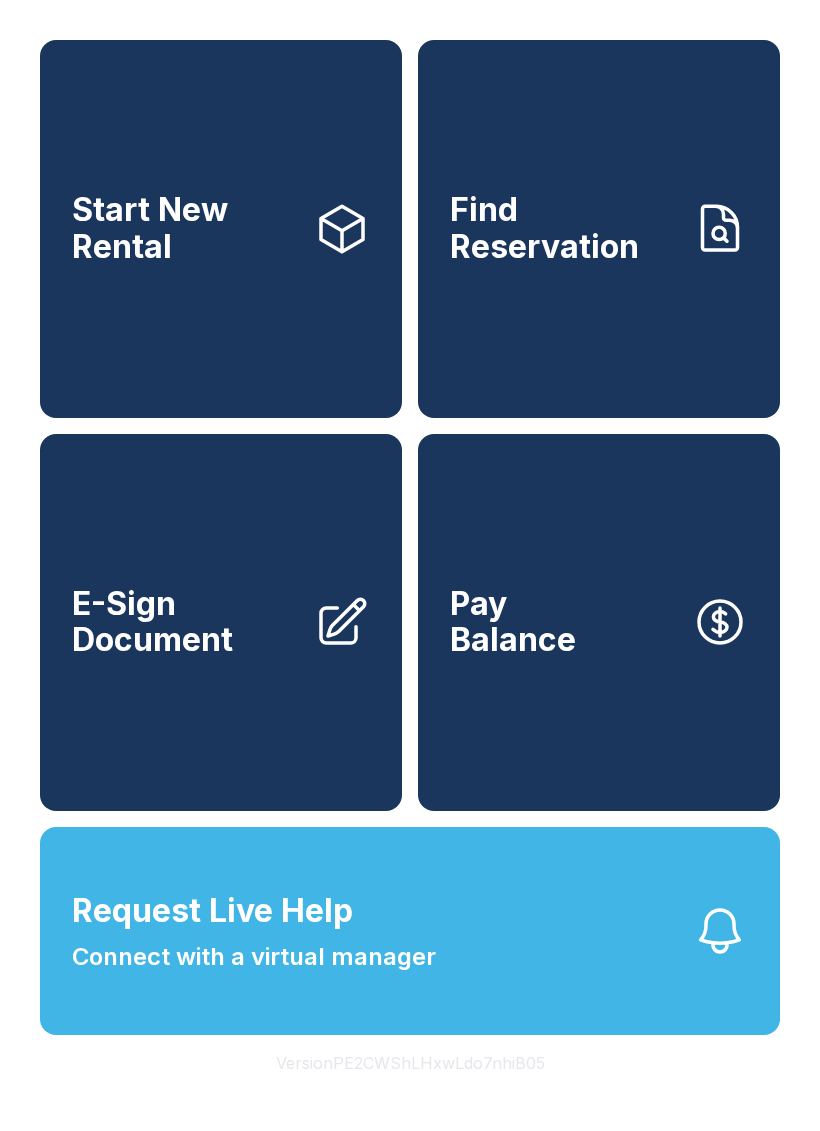 click on "Request Live Help Connect with a virtual manager" at bounding box center (410, 931) 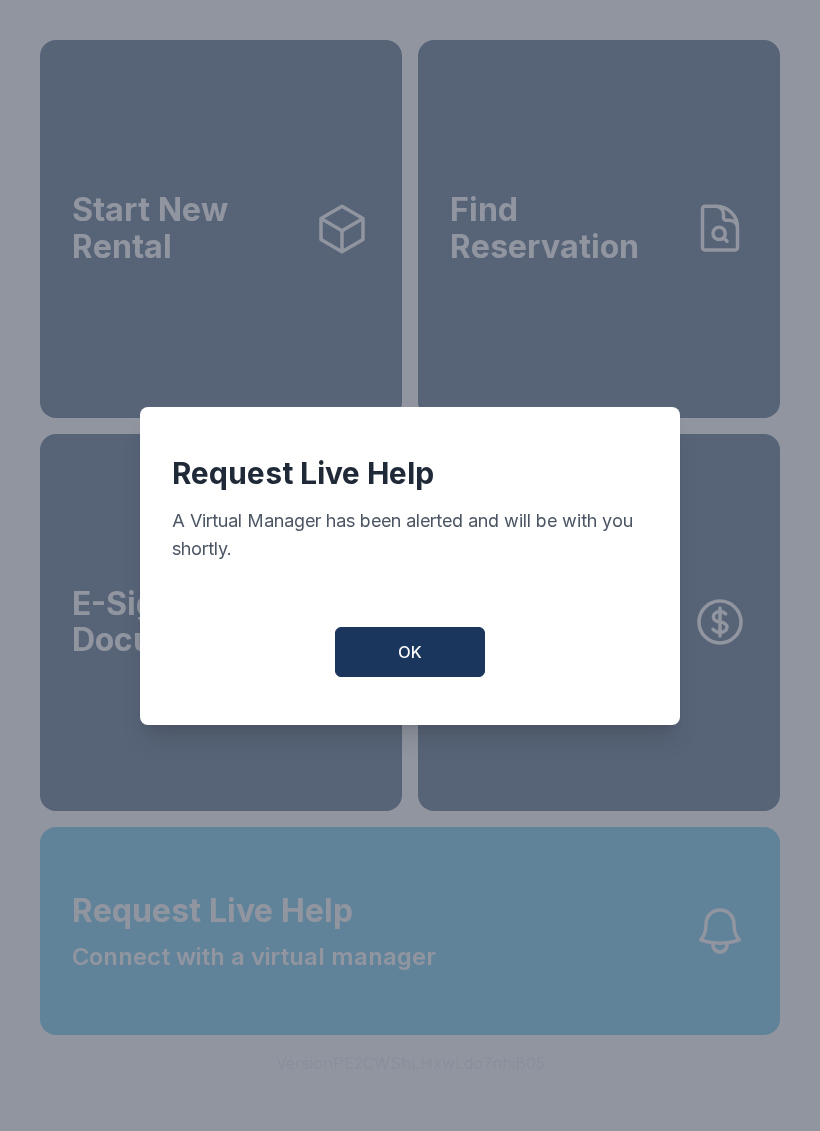 click on "OK" at bounding box center (410, 652) 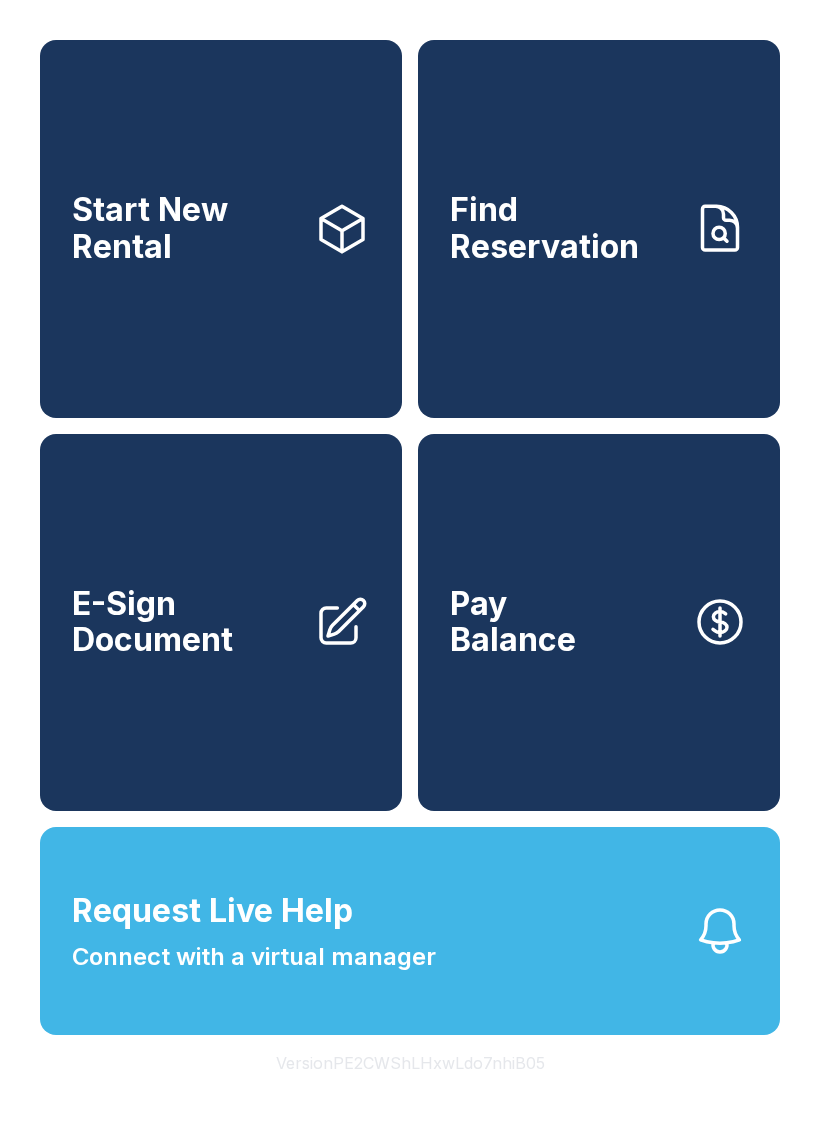 click on "Request Live Help Connect with a virtual manager" at bounding box center [254, 931] 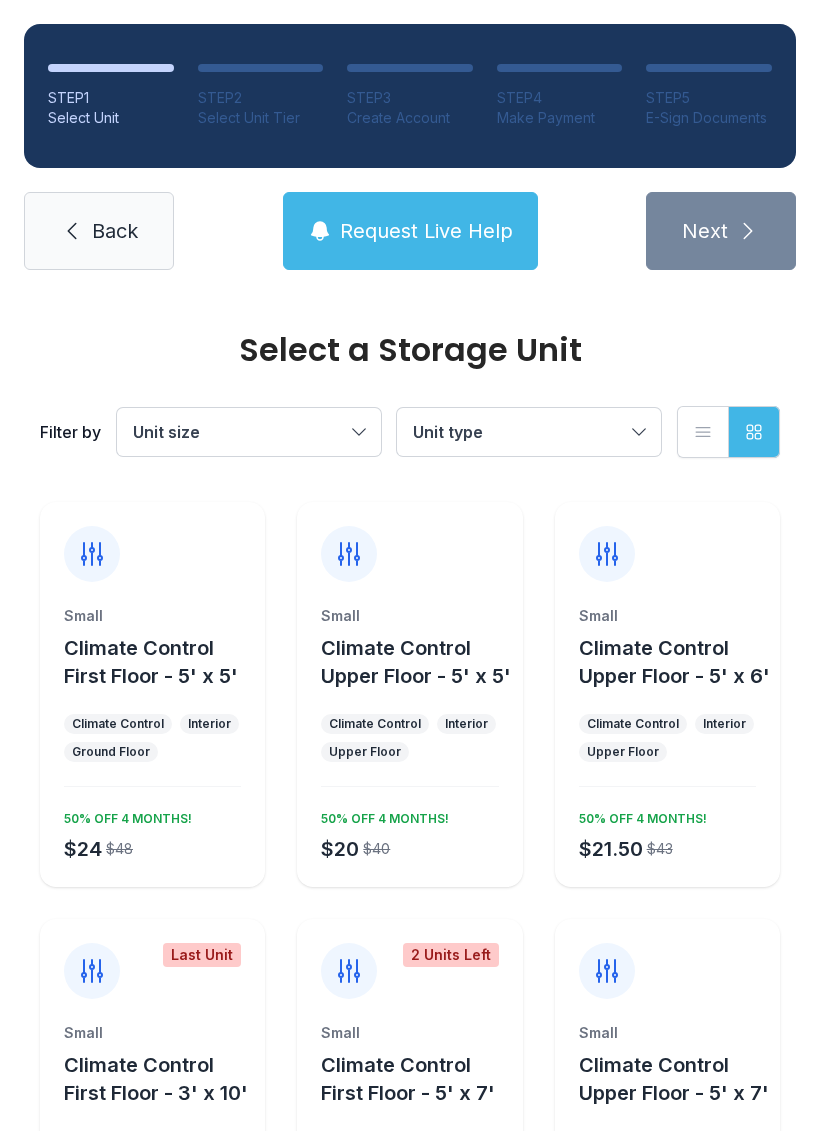 click on "Request Live Help" at bounding box center (410, 231) 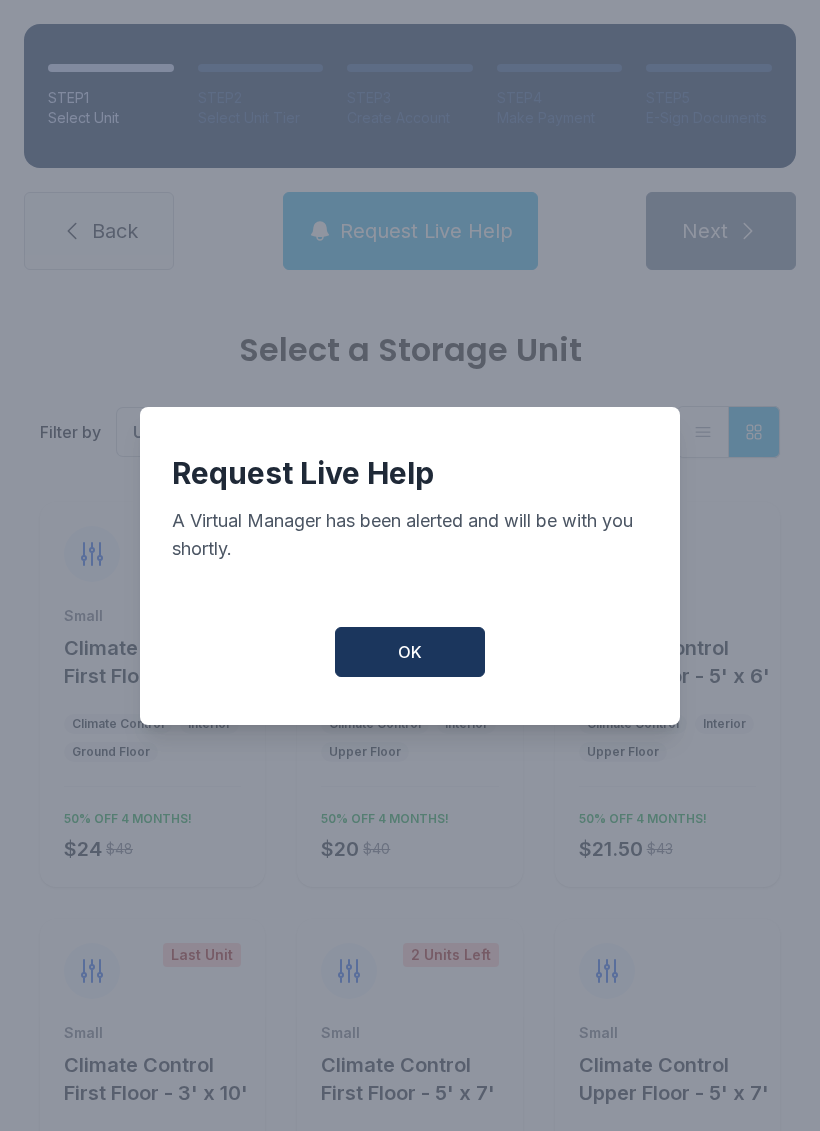 click on "OK" at bounding box center [410, 652] 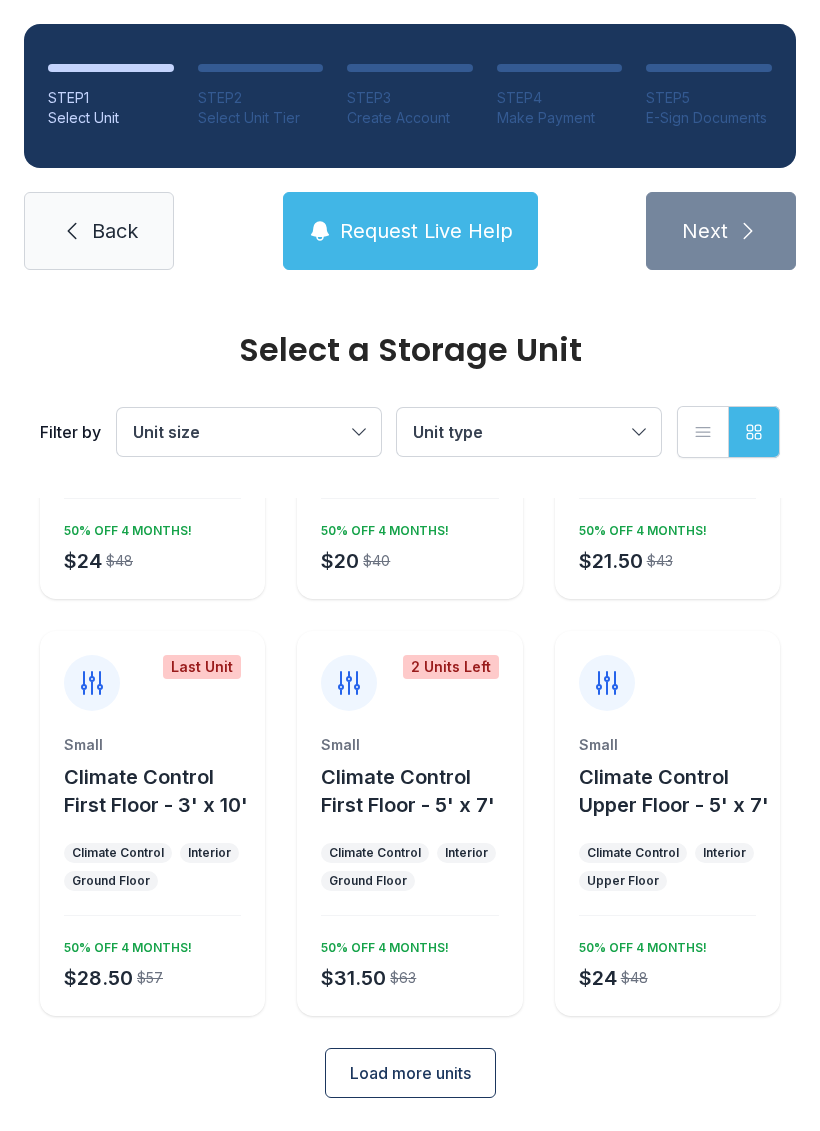 scroll, scrollTop: 286, scrollLeft: 0, axis: vertical 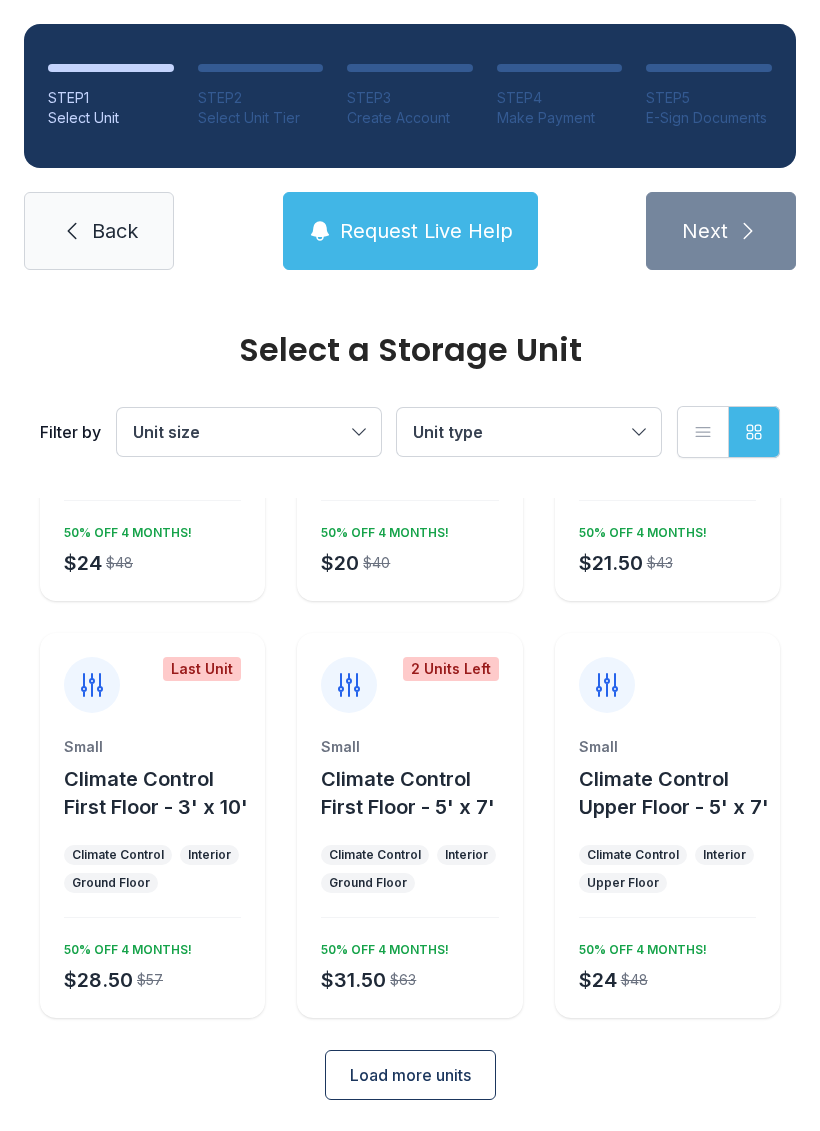 click on "Load more units" at bounding box center (410, 1075) 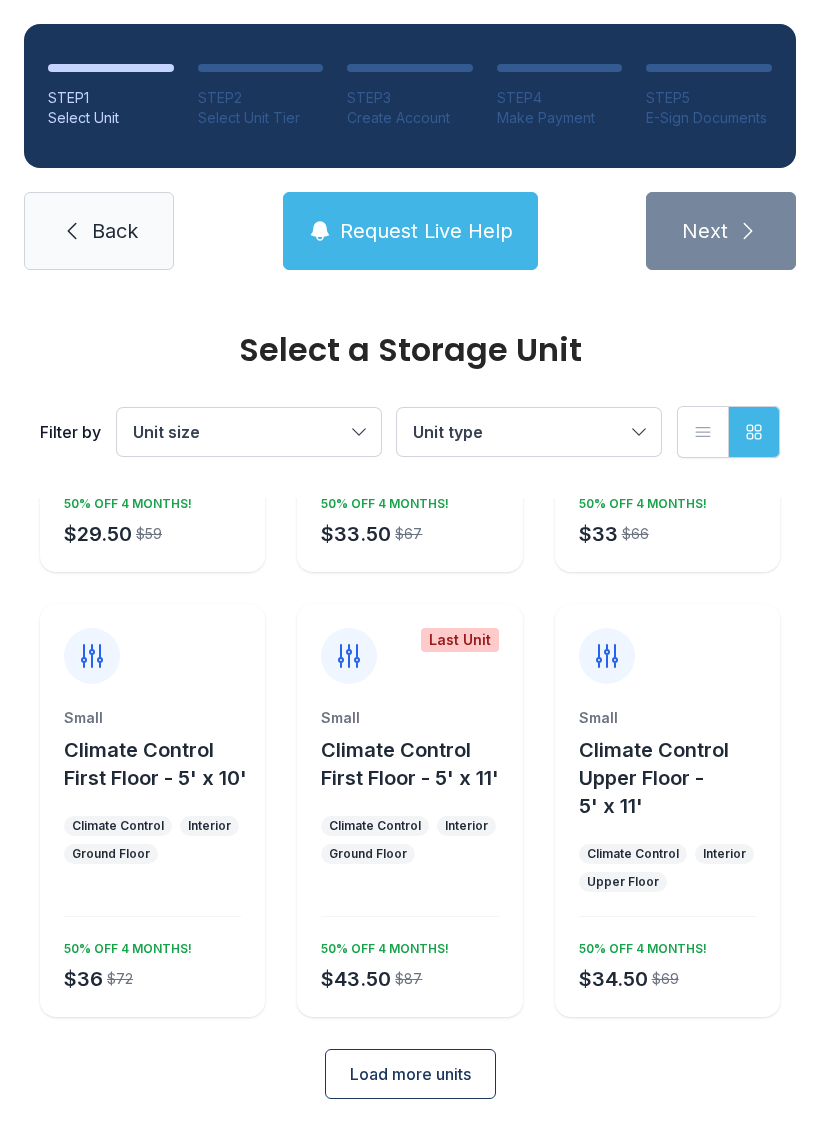 scroll, scrollTop: 1176, scrollLeft: 0, axis: vertical 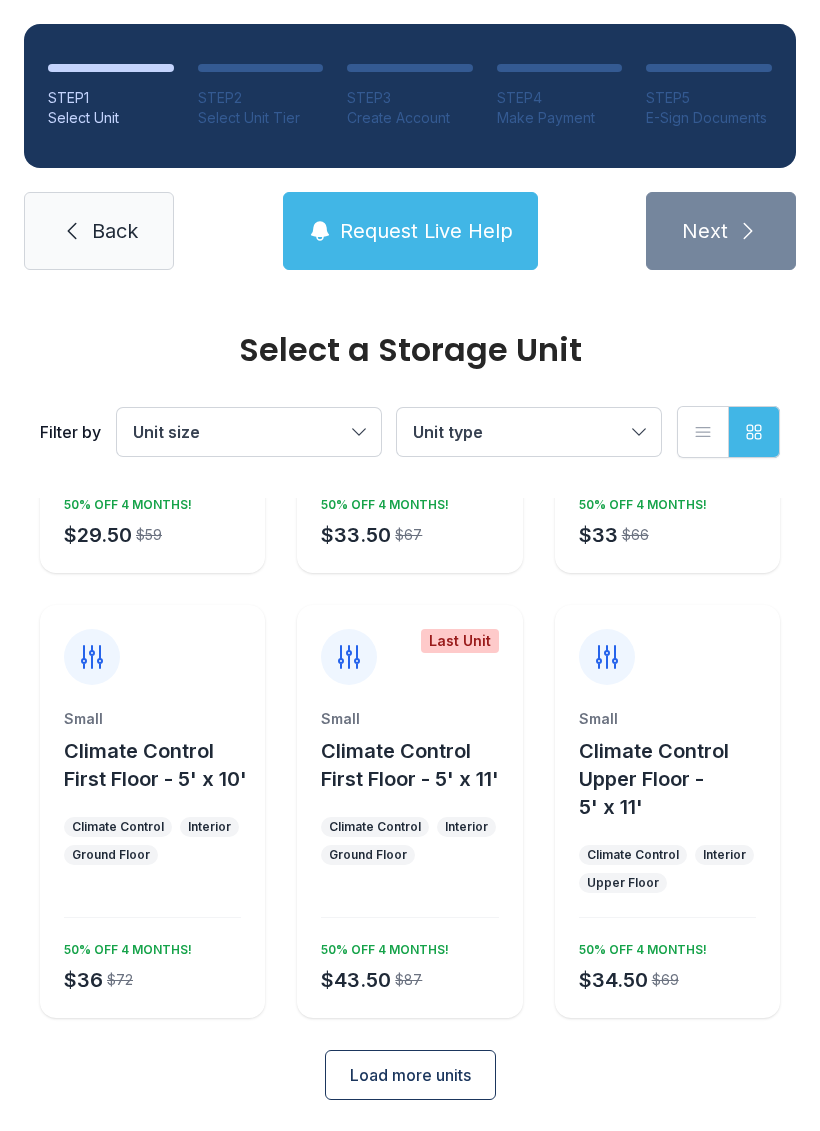 click at bounding box center [667, 645] 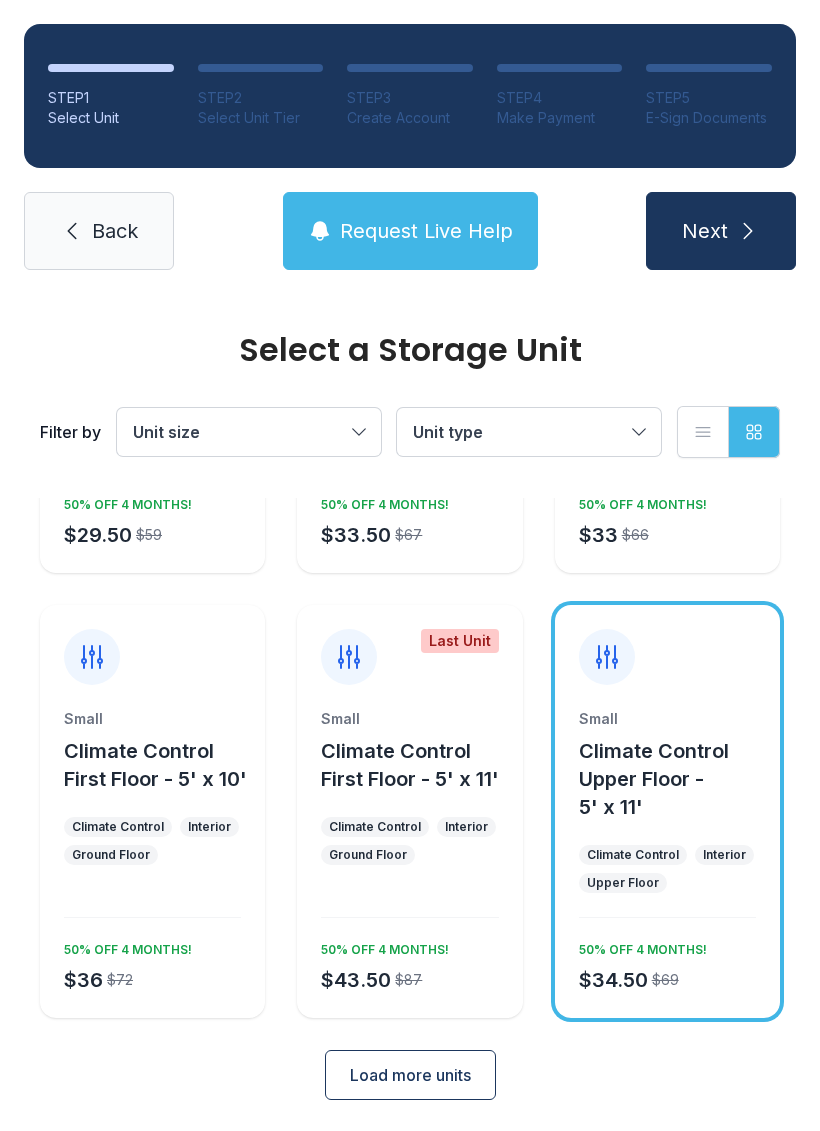 click on "$36 $72 50% OFF 4 MONTHS!" at bounding box center (148, 964) 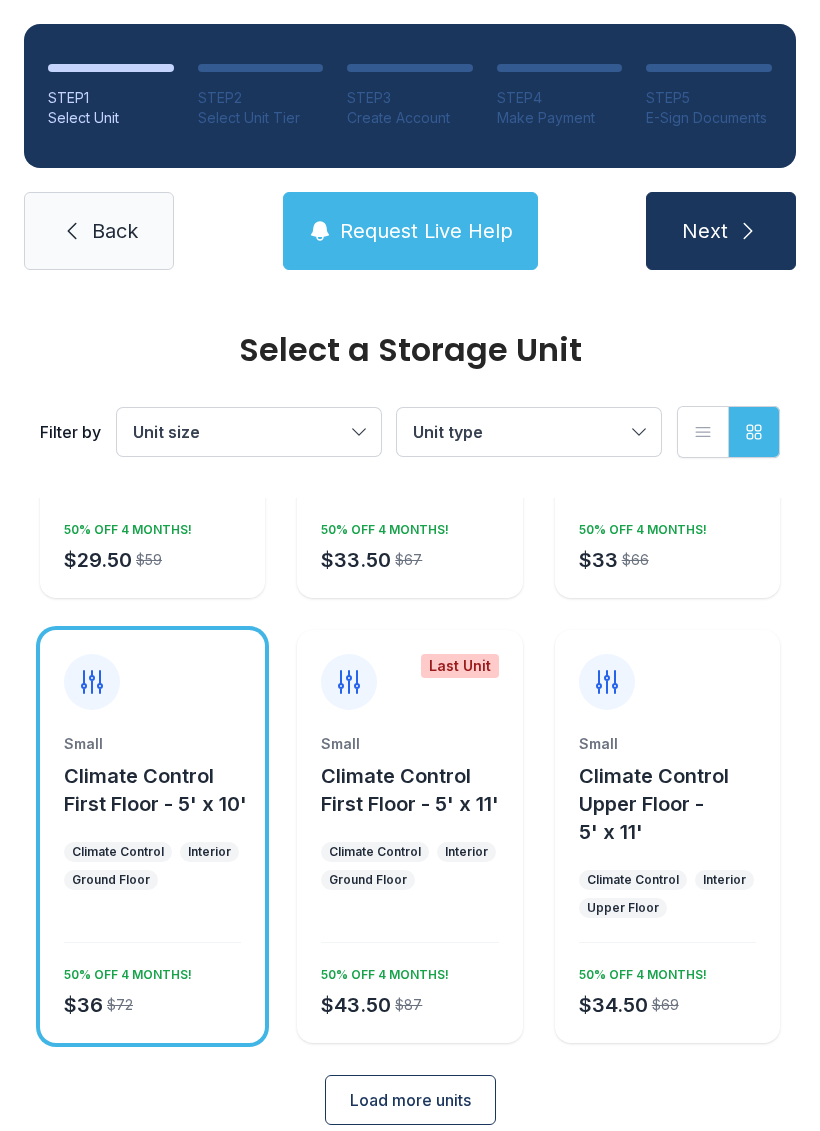 scroll, scrollTop: 1149, scrollLeft: 0, axis: vertical 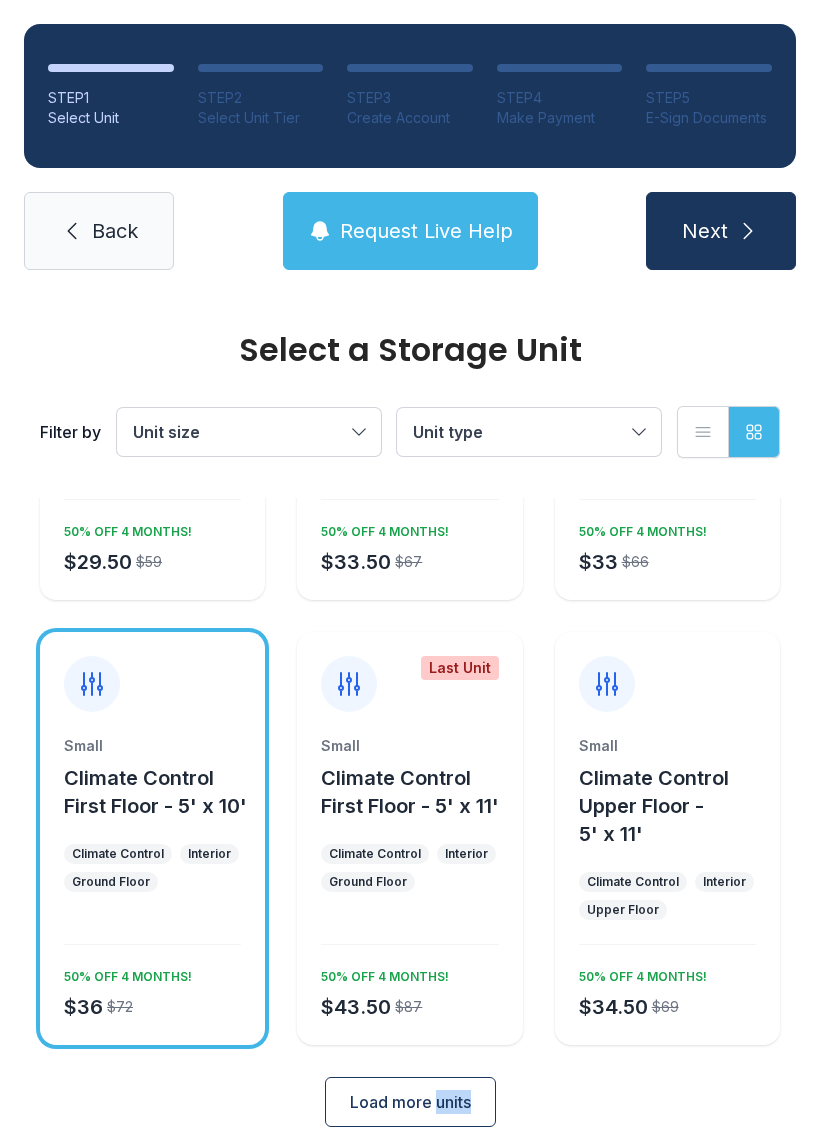 click on "Small Climate Control First Floor - 5' x 11' Climate Control Interior Ground Floor $43.50 $87 50% OFF 4 MONTHS!" at bounding box center [409, 890] 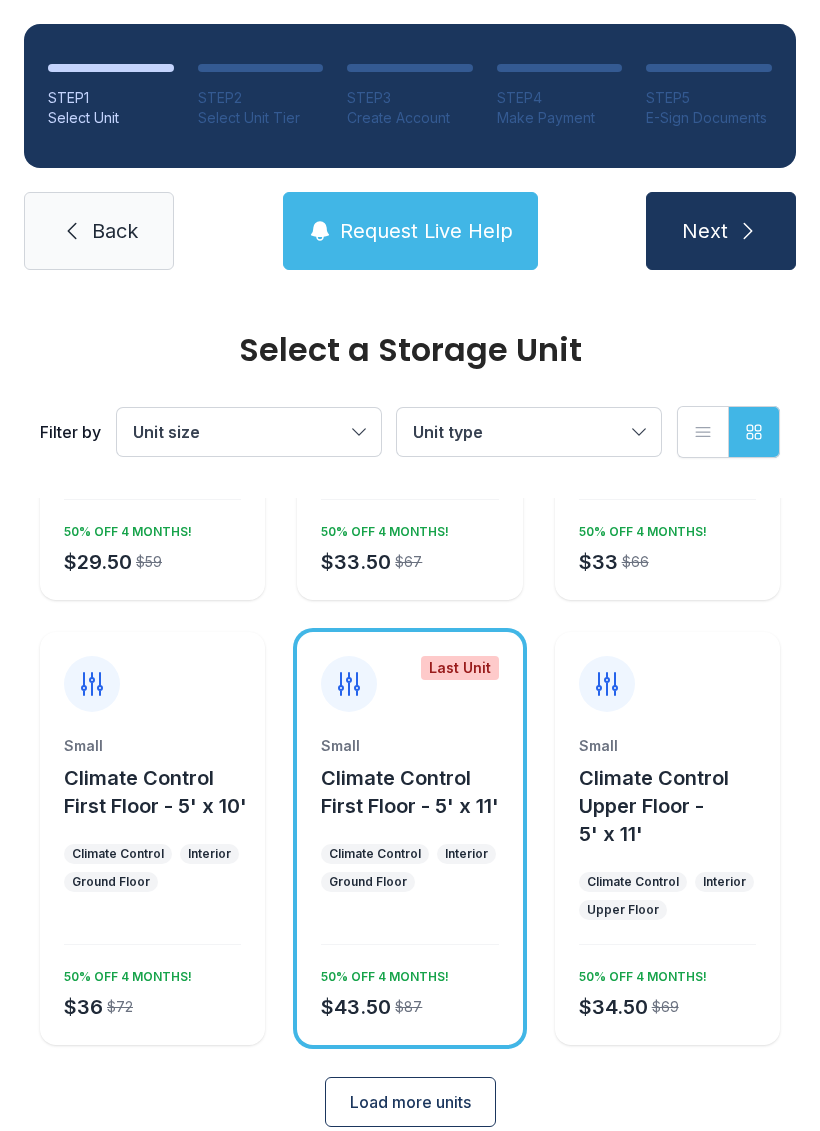 click at bounding box center [409, 930] 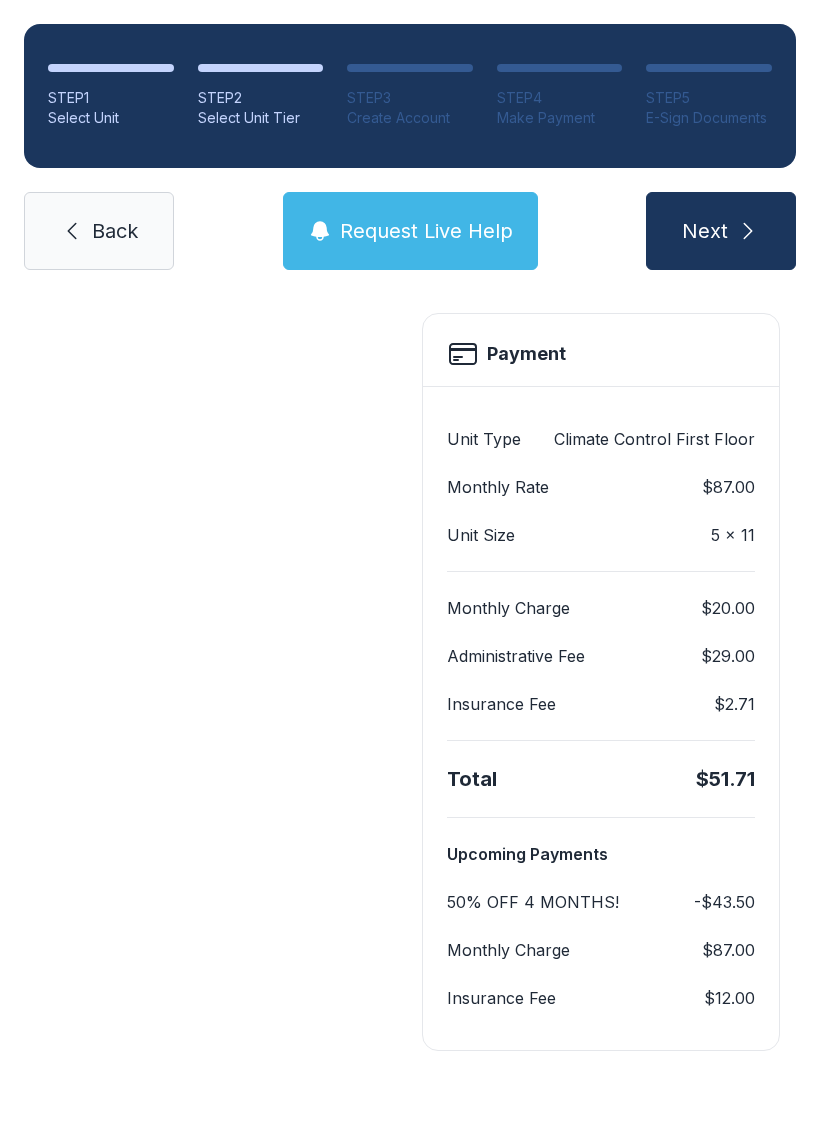 scroll, scrollTop: 0, scrollLeft: 0, axis: both 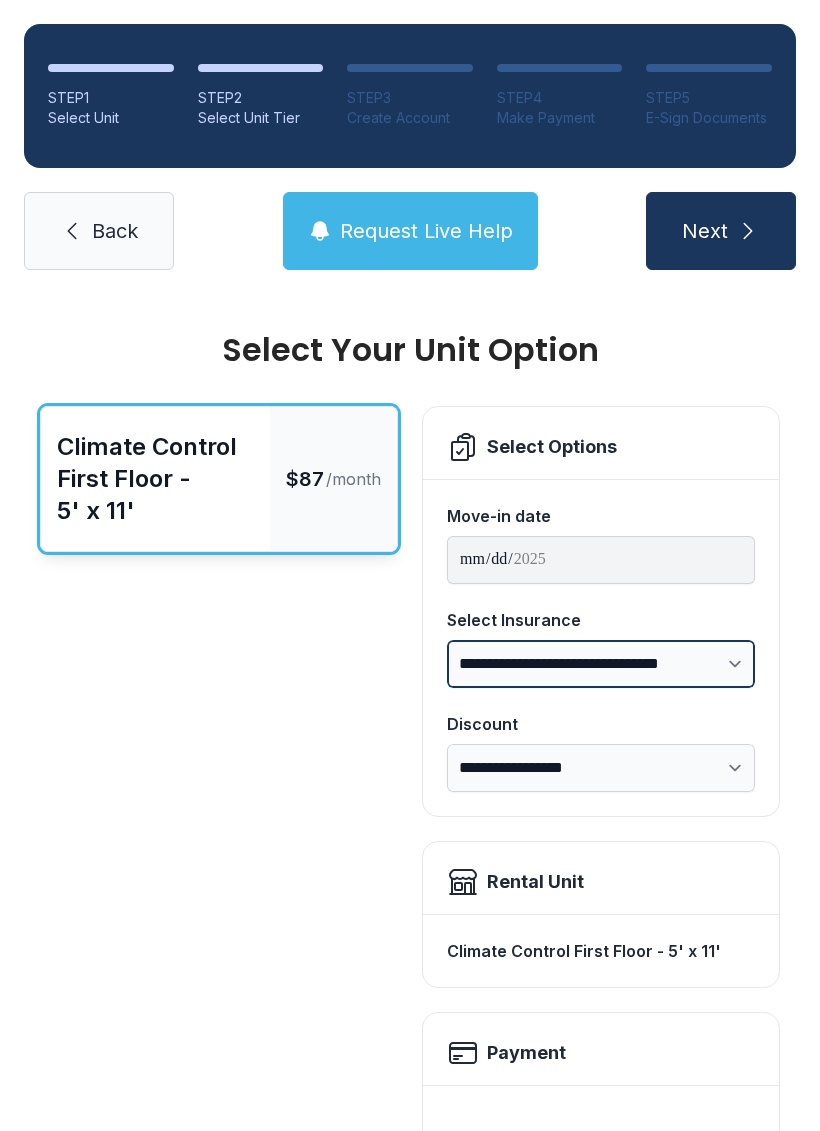 click on "**********" at bounding box center [601, 664] 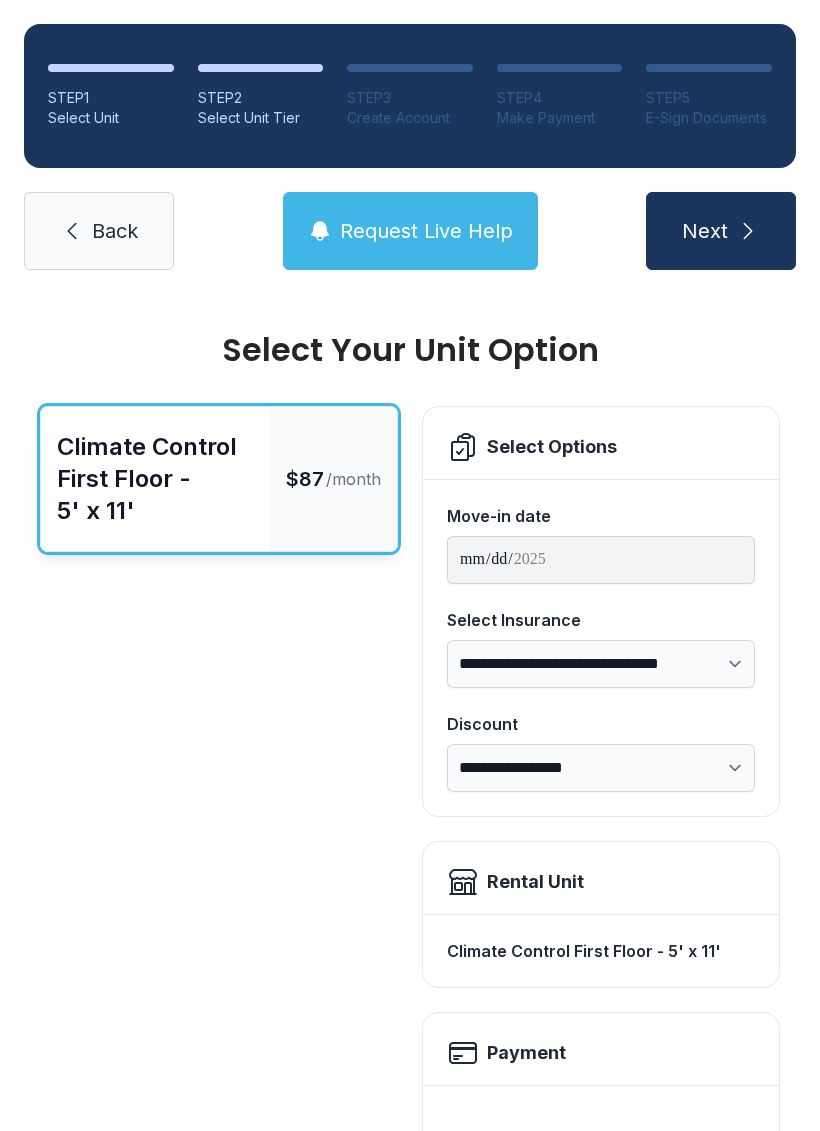 click on "Back" at bounding box center [115, 231] 